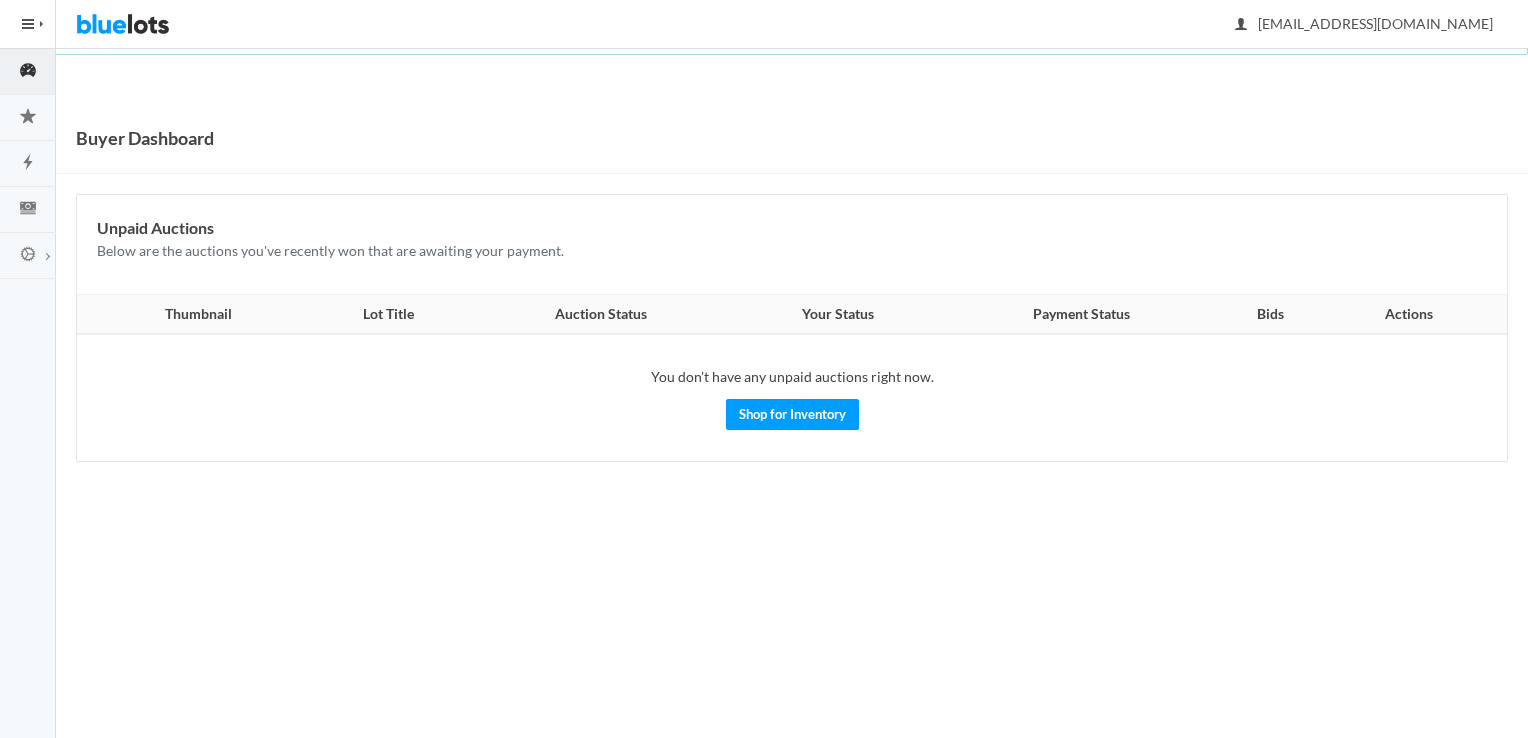scroll, scrollTop: 0, scrollLeft: 0, axis: both 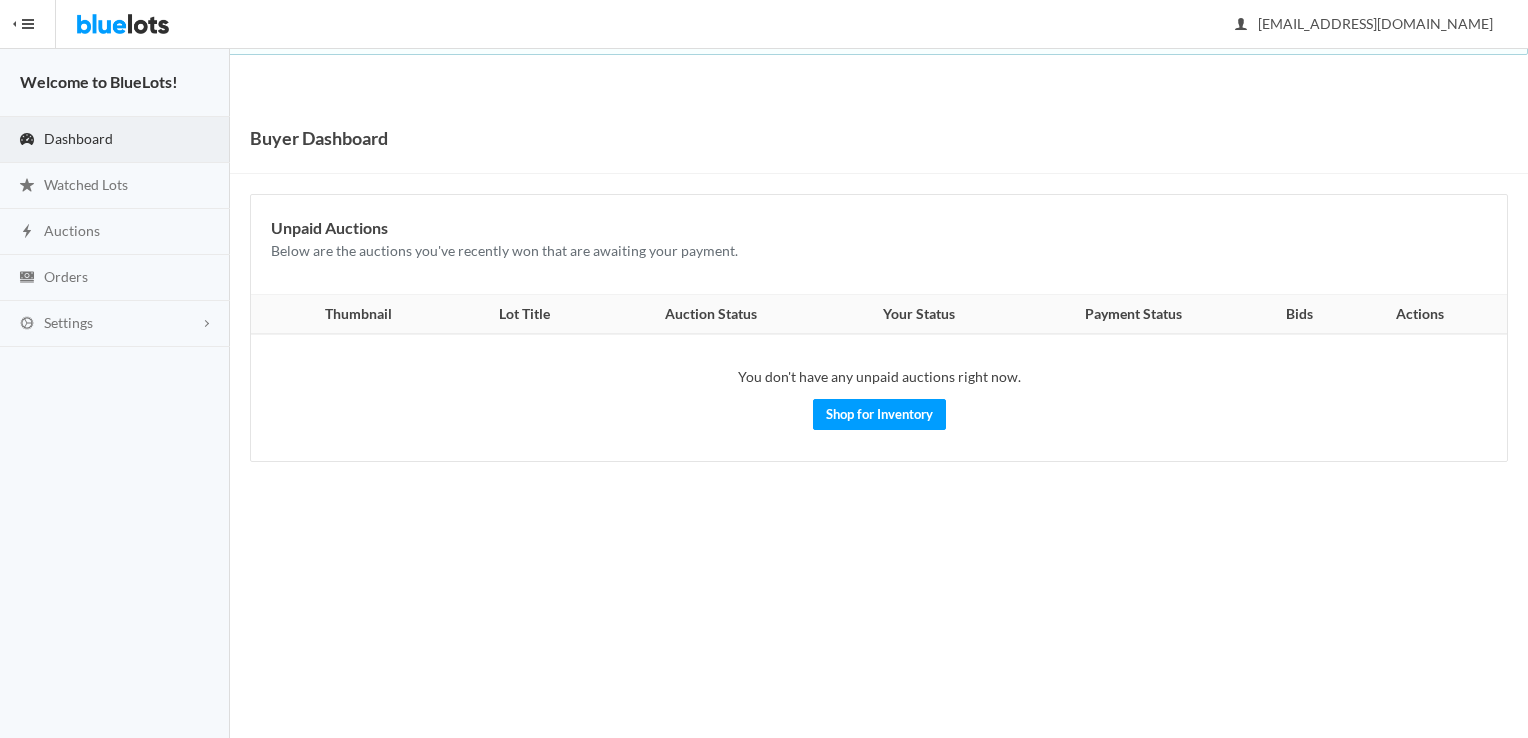 click at bounding box center [123, 24] 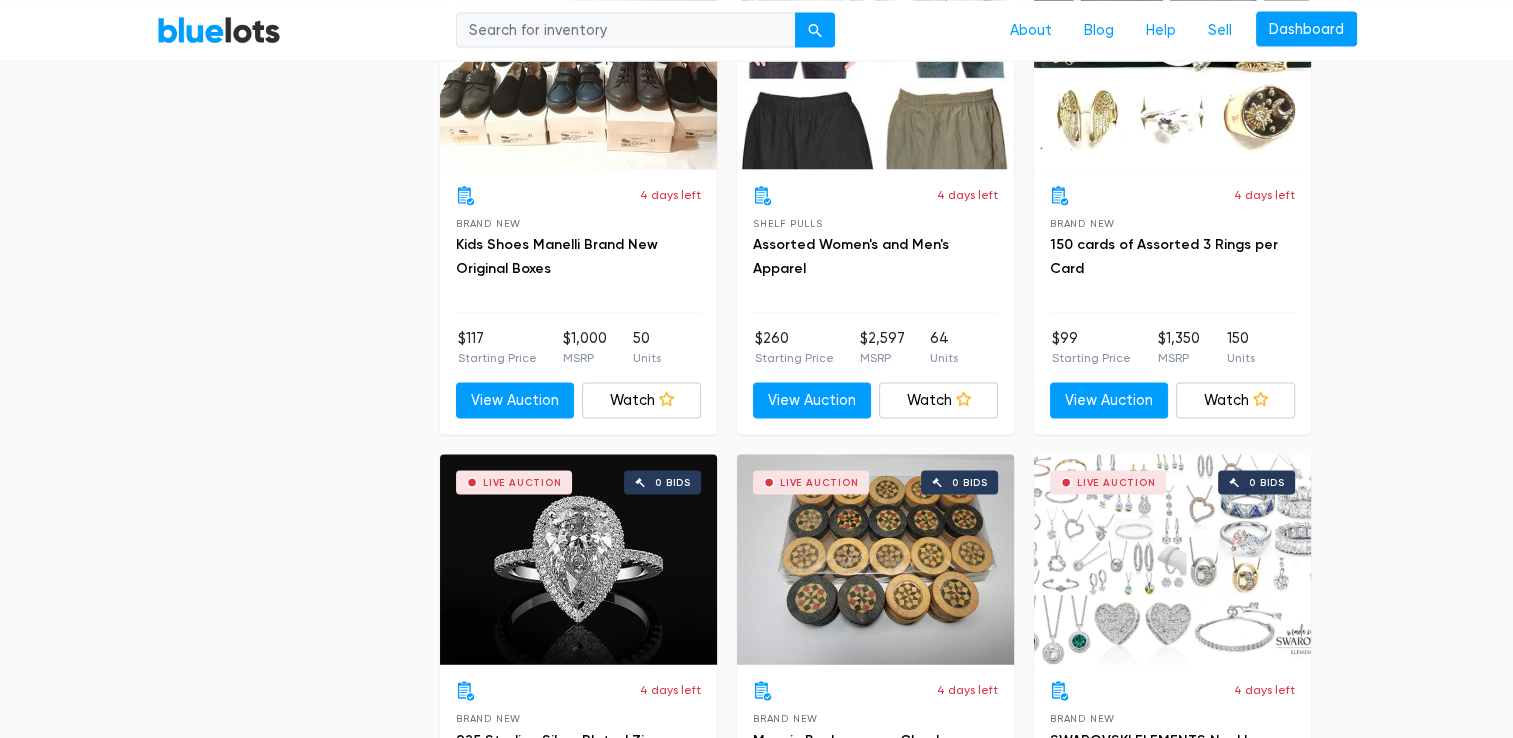 scroll, scrollTop: 4190, scrollLeft: 0, axis: vertical 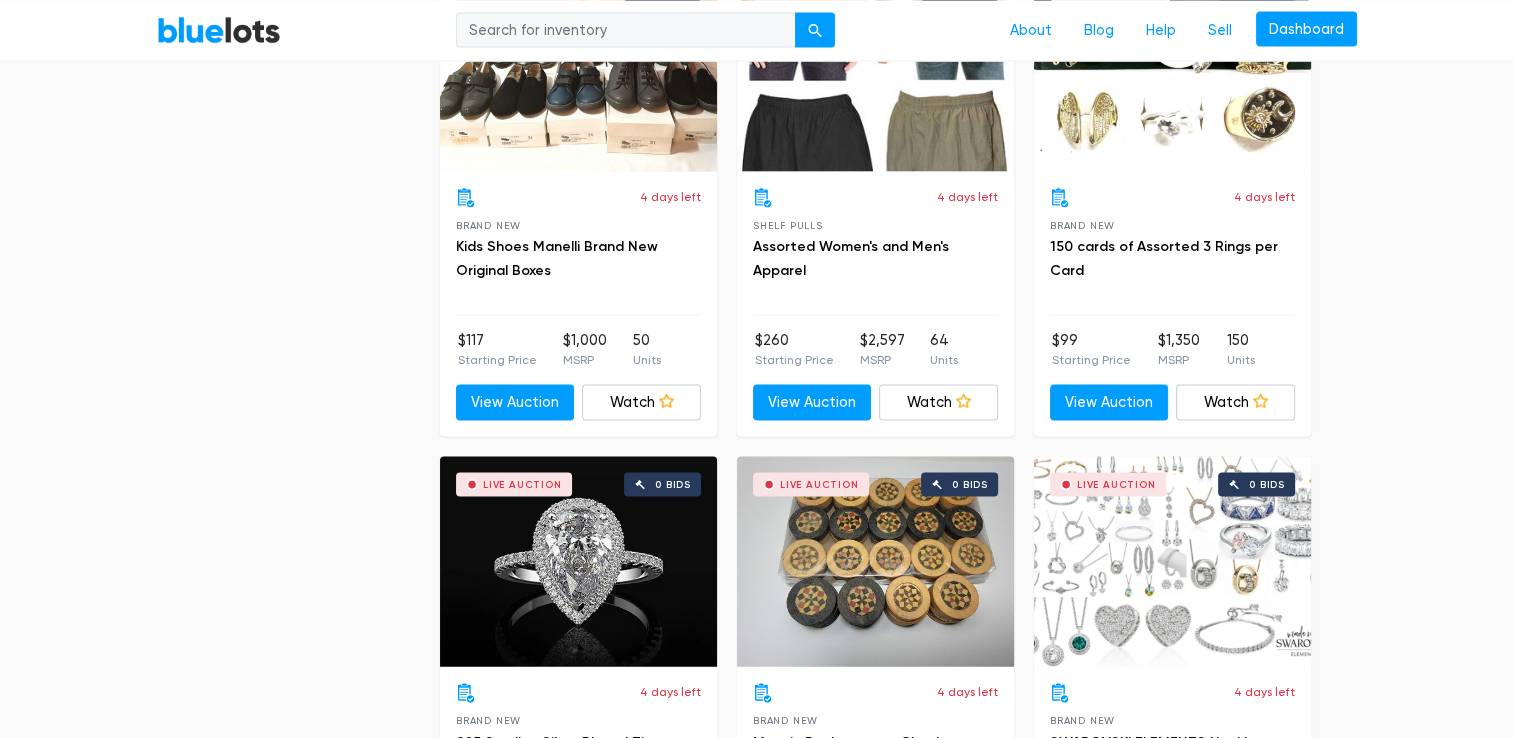 click on "4 days left
Shelf Pulls
Assorted Women's and Men's Apparel" at bounding box center [875, 252] 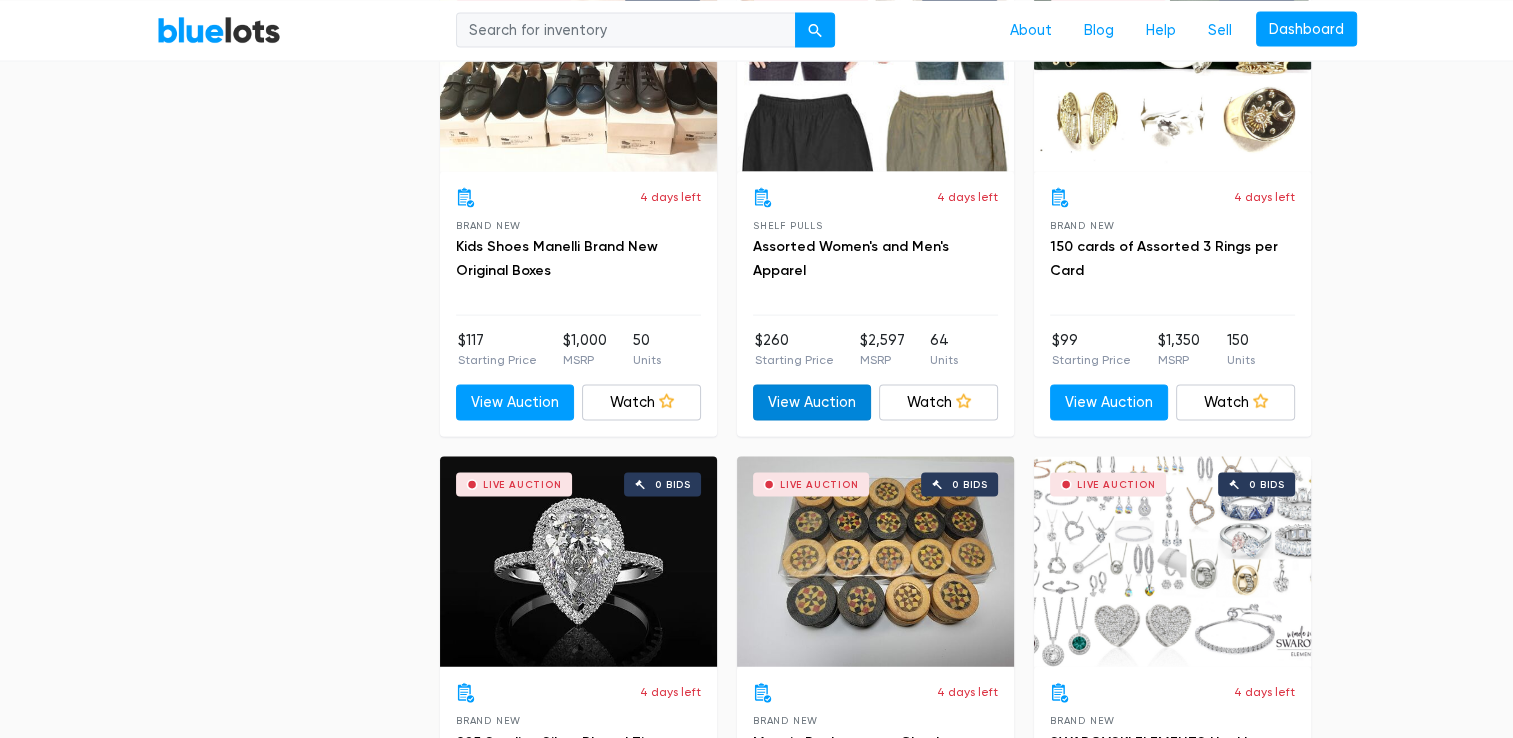 click on "View Auction" at bounding box center (812, 403) 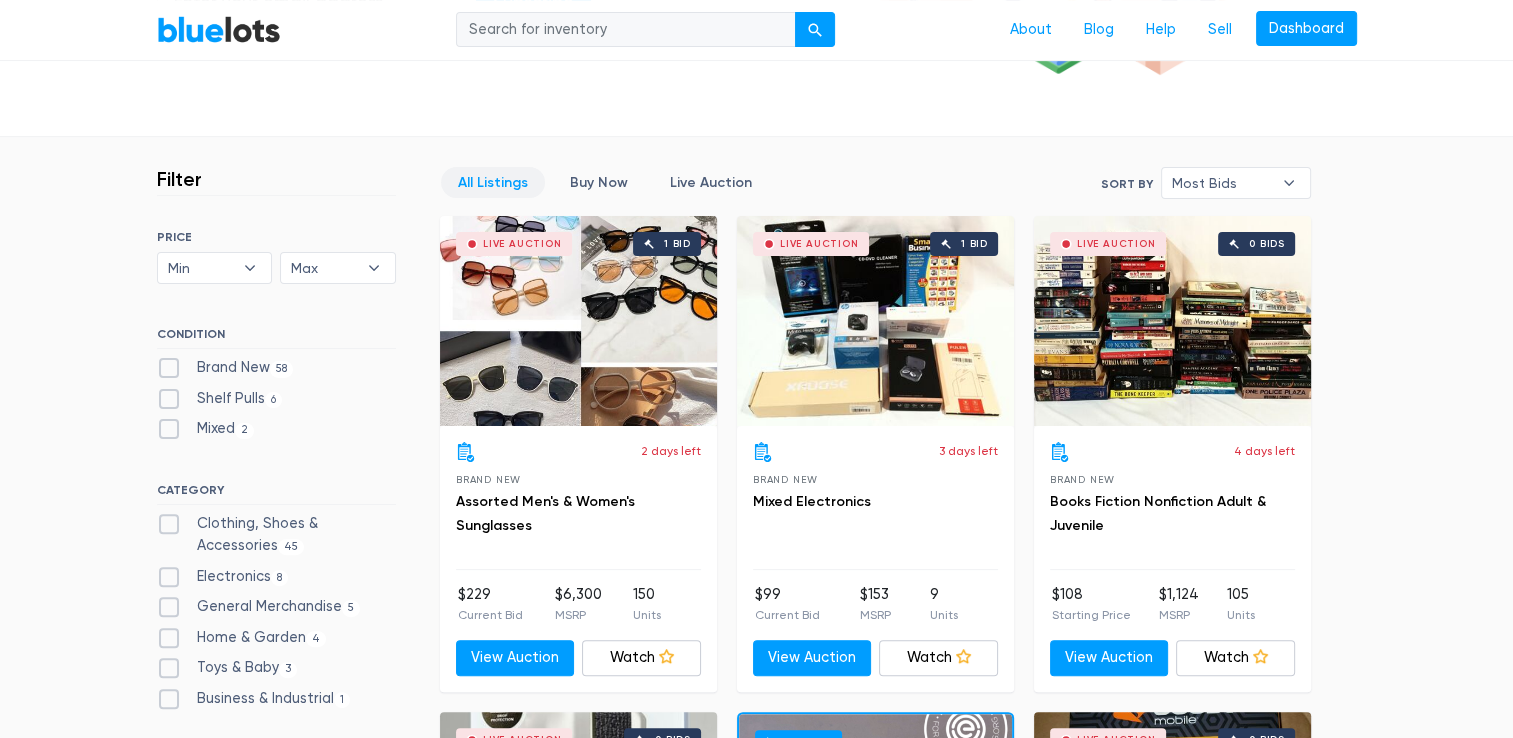 scroll, scrollTop: 456, scrollLeft: 0, axis: vertical 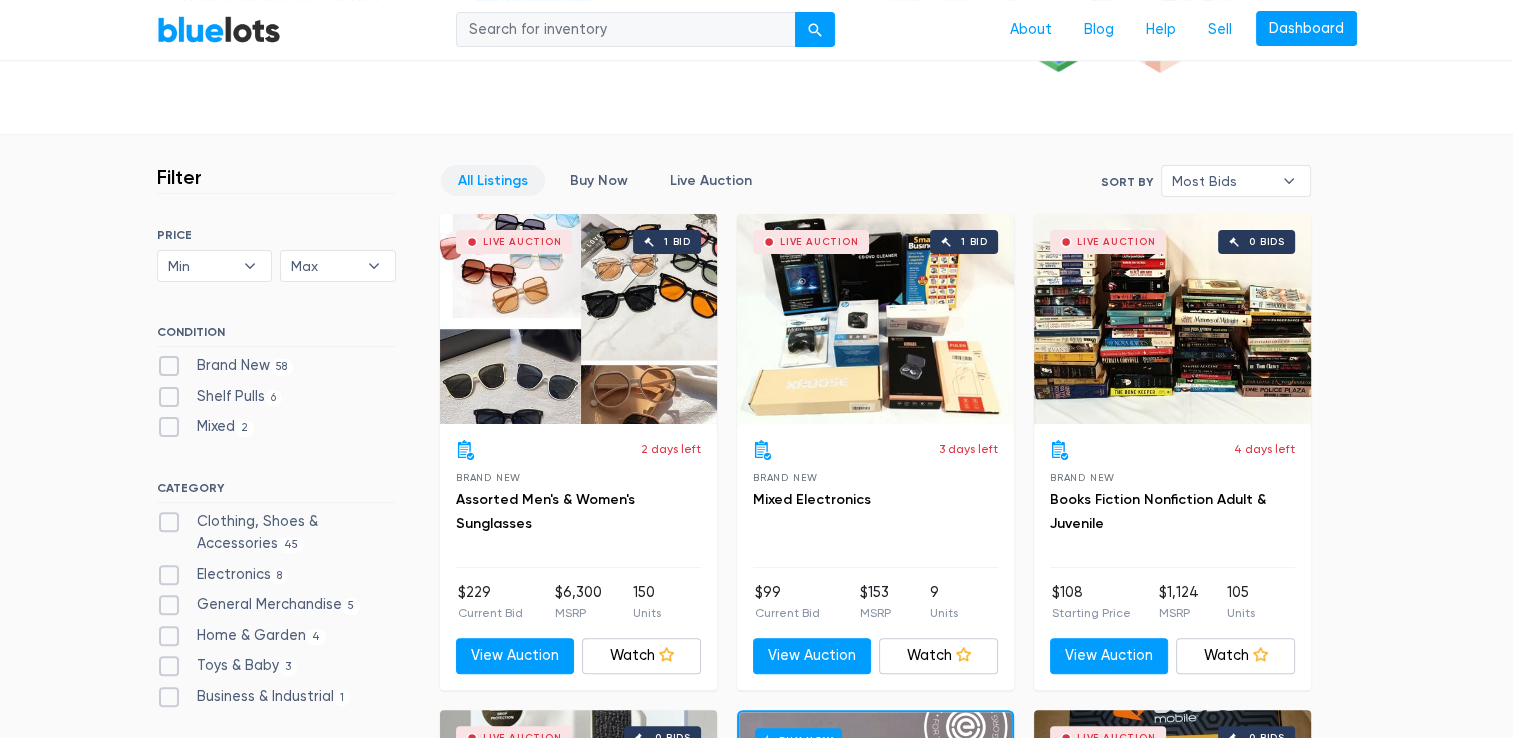 click on "Live Auction
1 bid" at bounding box center [578, 319] 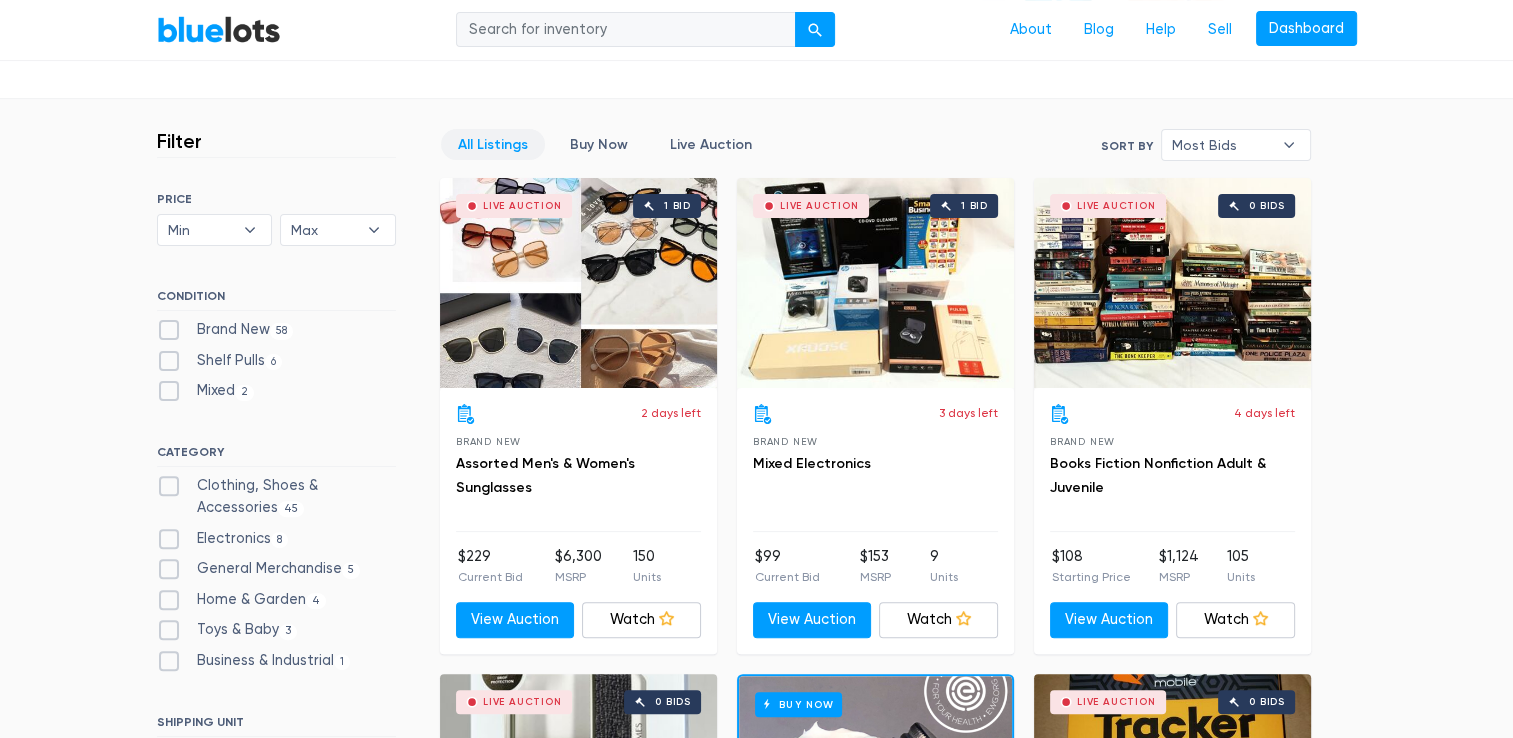 scroll, scrollTop: 492, scrollLeft: 0, axis: vertical 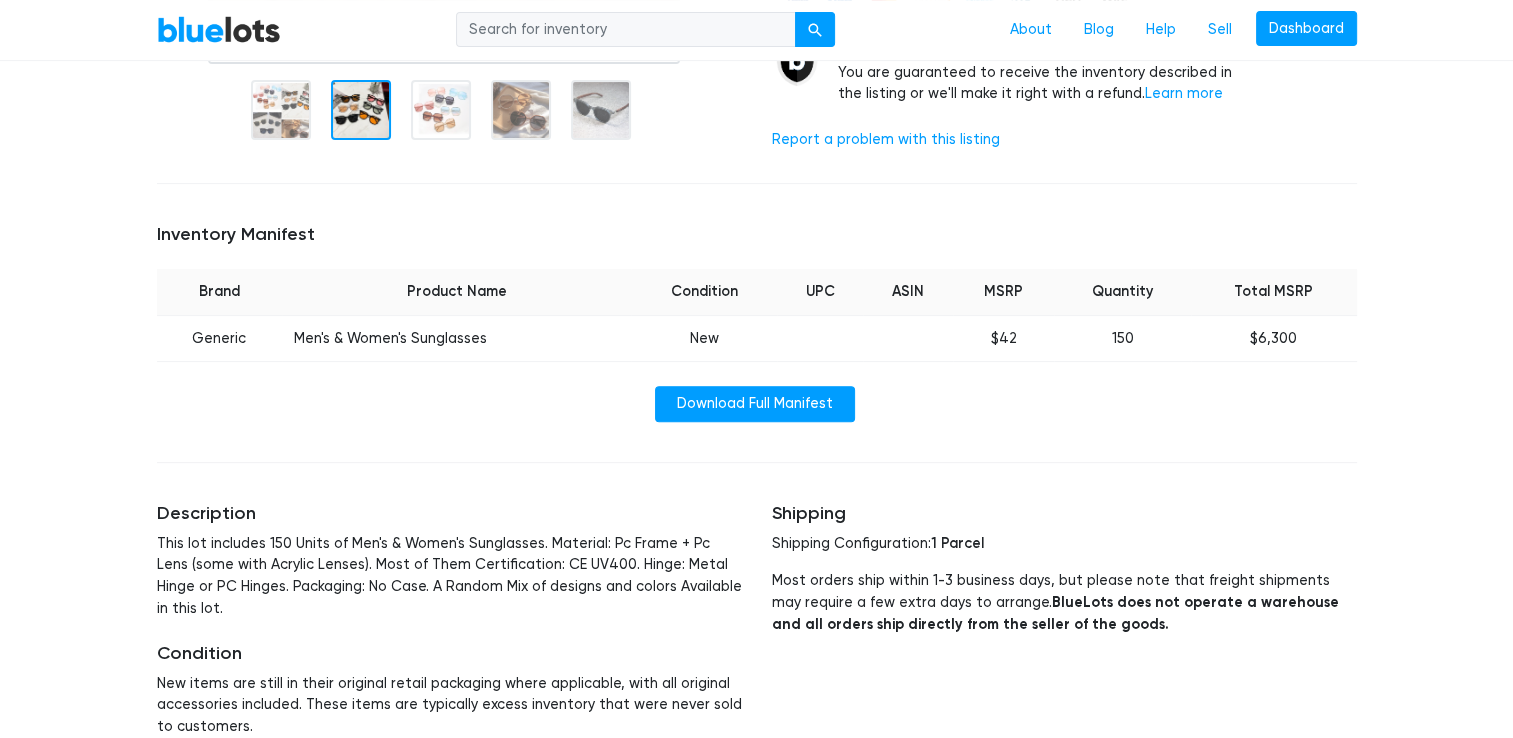 click on "Description
This lot includes 150 Units of Men's & Women's Sunglasses. Material: Pc Frame + Pc Lens (some with Acrylic Lenses). Most of Them Certification: CE UV400. Hinge: Metal Hinge or PC Hinges. Packaging: No Case. A Random Mix of designs and colors Available in this lot.
Condition
New items are still in their original retail packaging where applicable, with all original accessories included. These items are typically excess inventory that were never sold to customers." at bounding box center [449, 620] 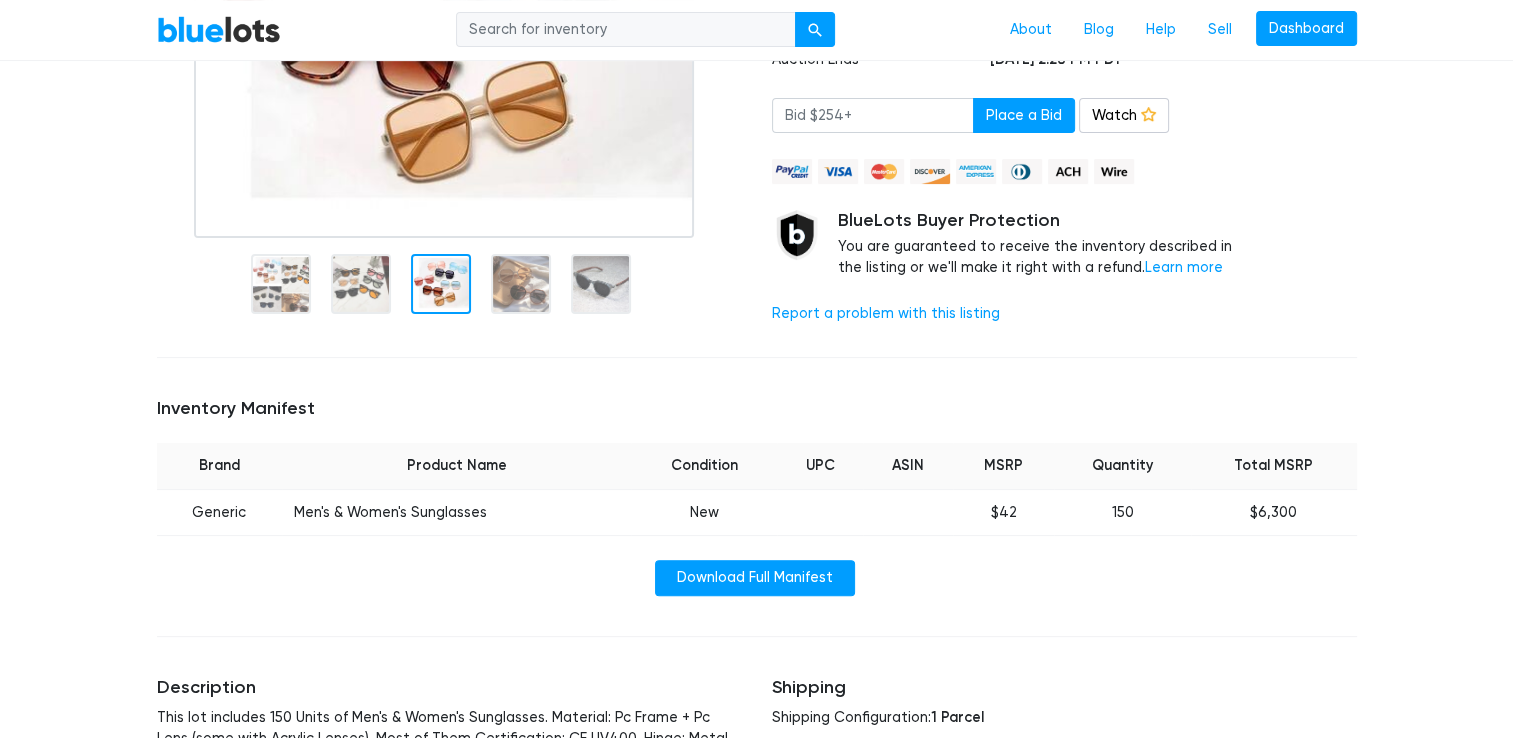 scroll, scrollTop: 452, scrollLeft: 0, axis: vertical 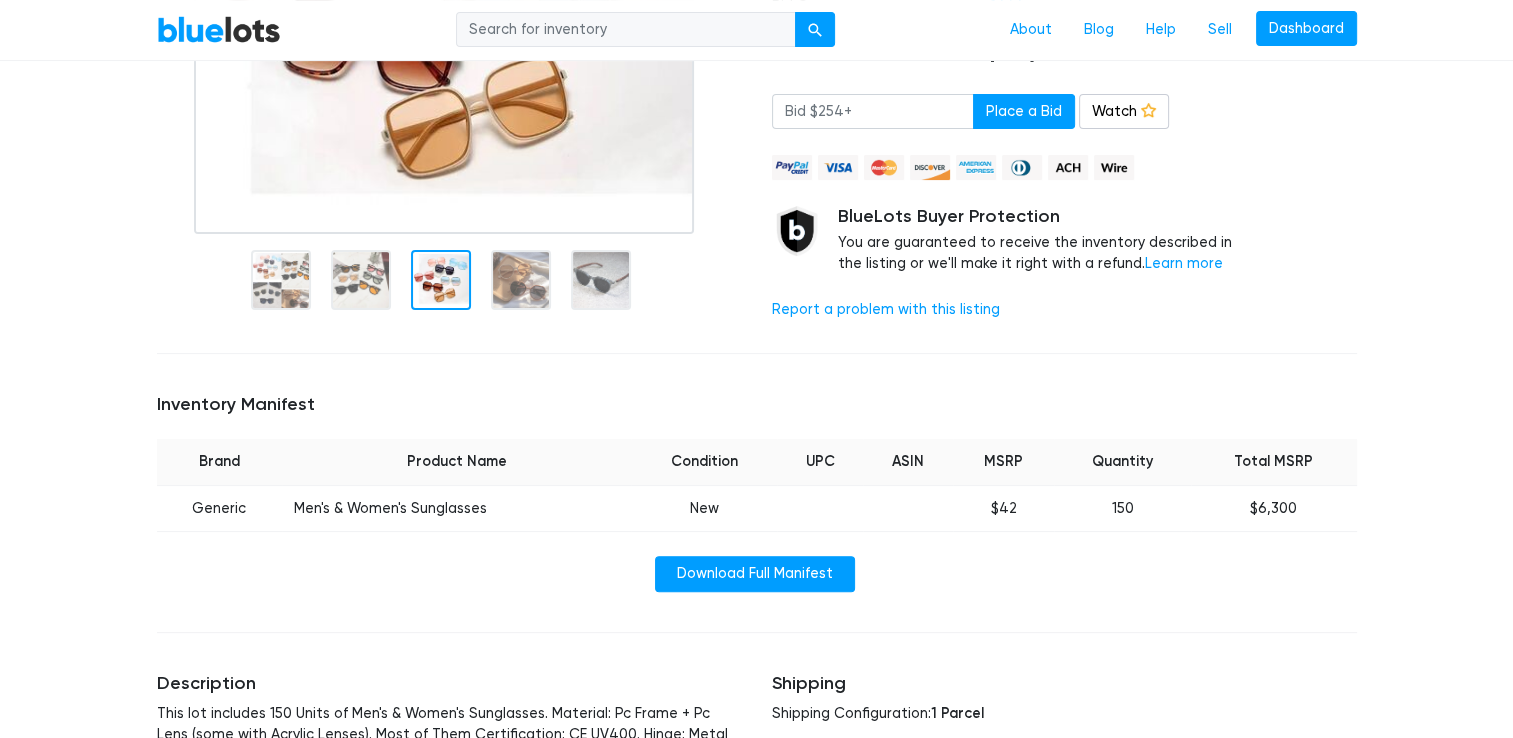 click at bounding box center (449, 35) 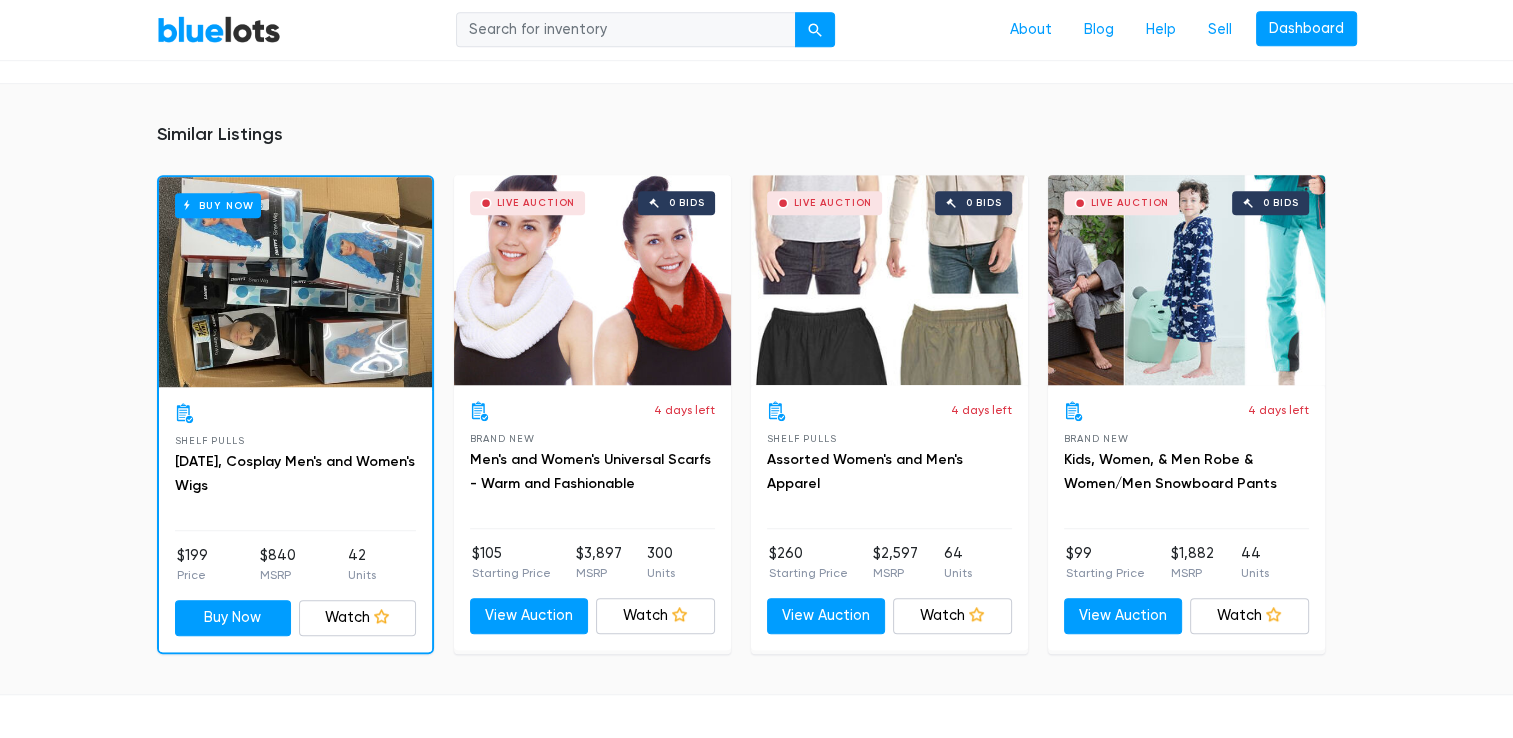 scroll, scrollTop: 1318, scrollLeft: 0, axis: vertical 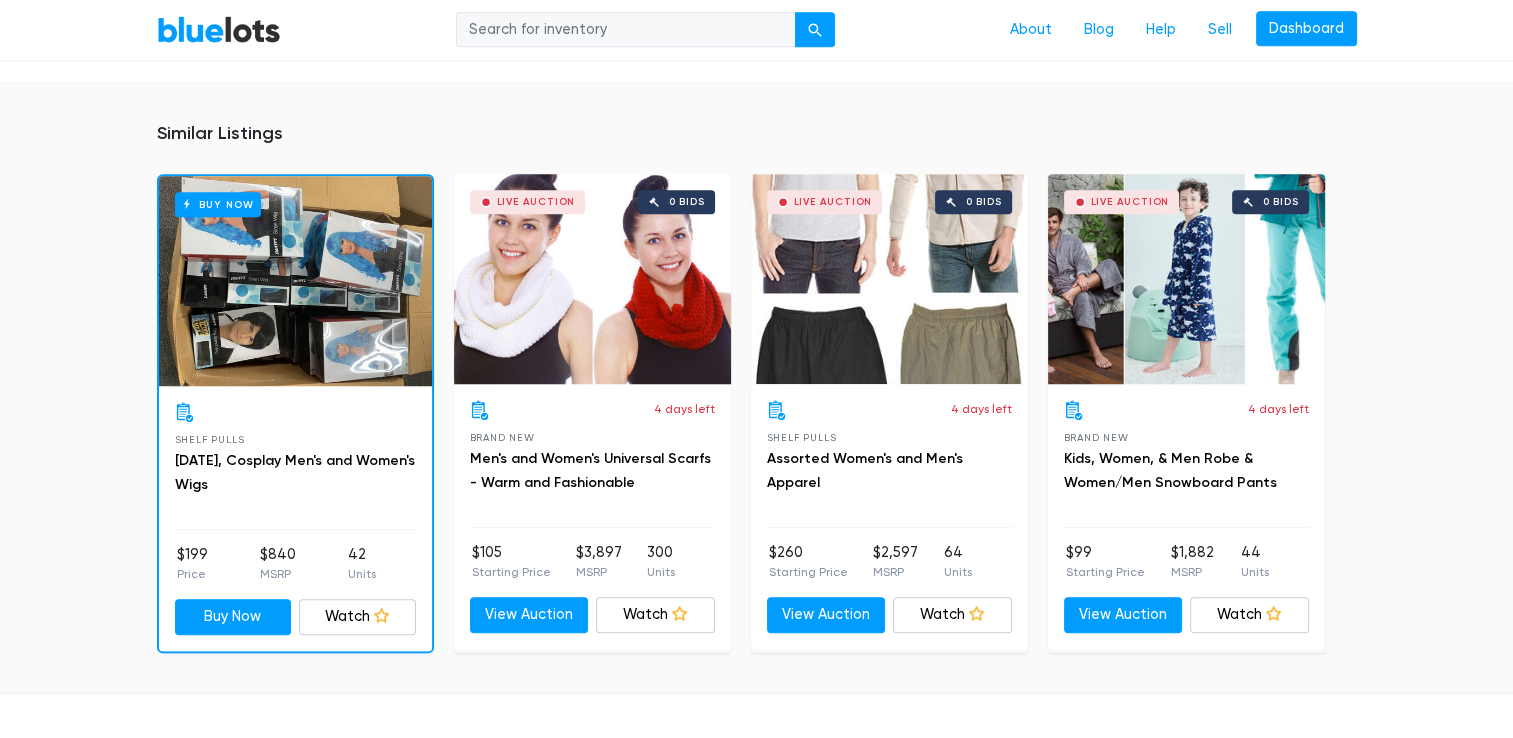 click on "Similar Listings
Buy Now
Shelf Pulls
Halloween, Cosplay Men's and Women's Wigs
$199
Price
$840
MSRP
42
Units
Buy Now
Watch
Watching
Live Auction
0 bids
4 days left" at bounding box center [756, 387] 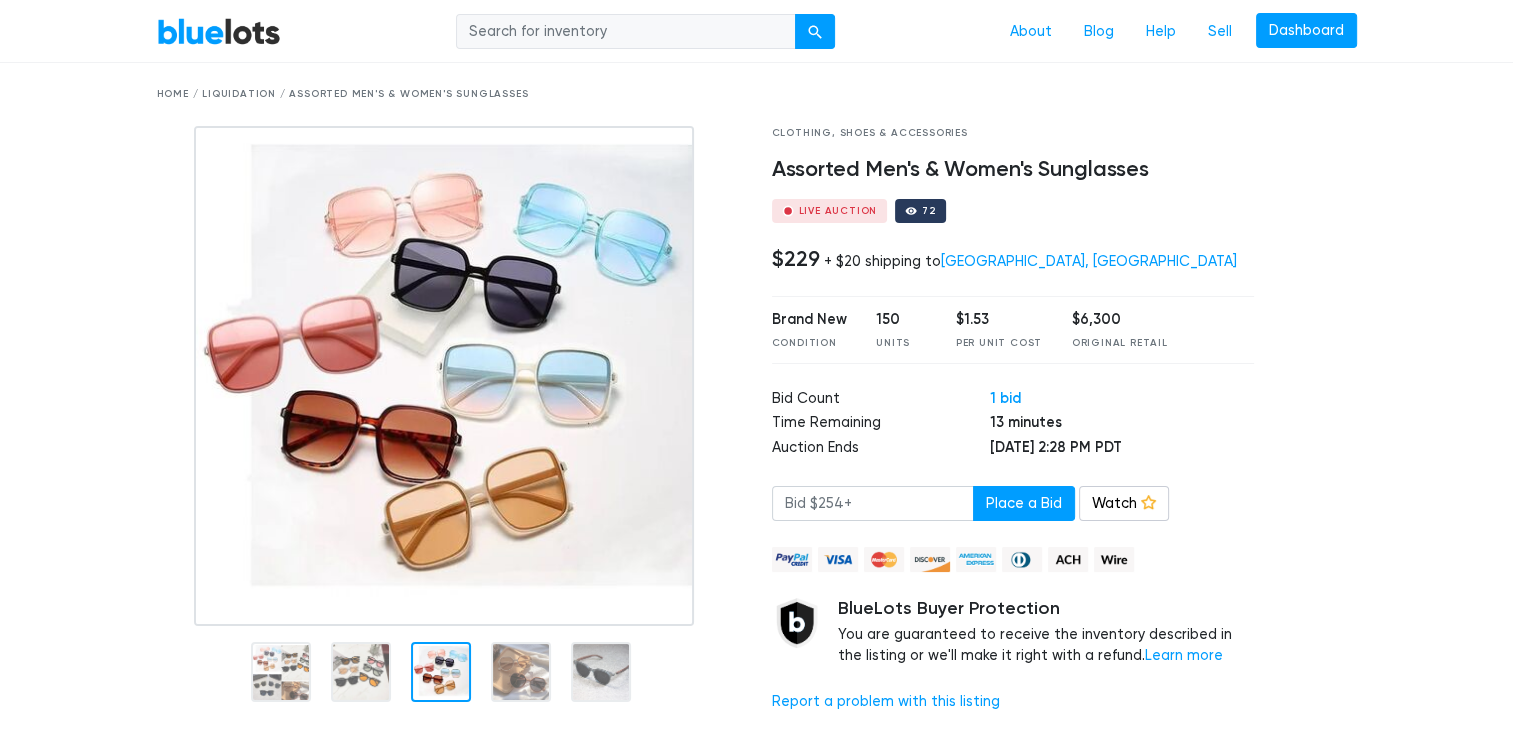 scroll, scrollTop: 64, scrollLeft: 0, axis: vertical 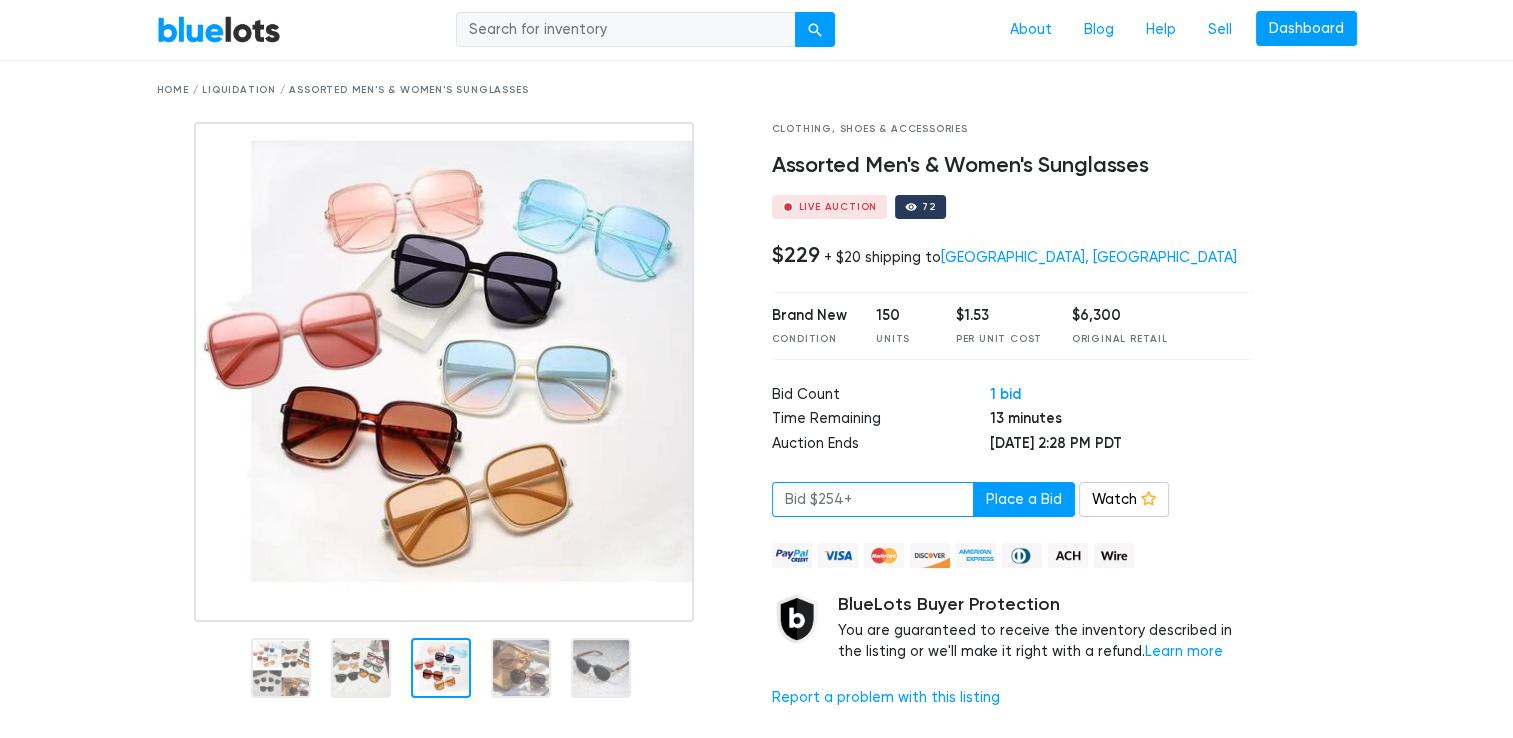 click at bounding box center [873, 500] 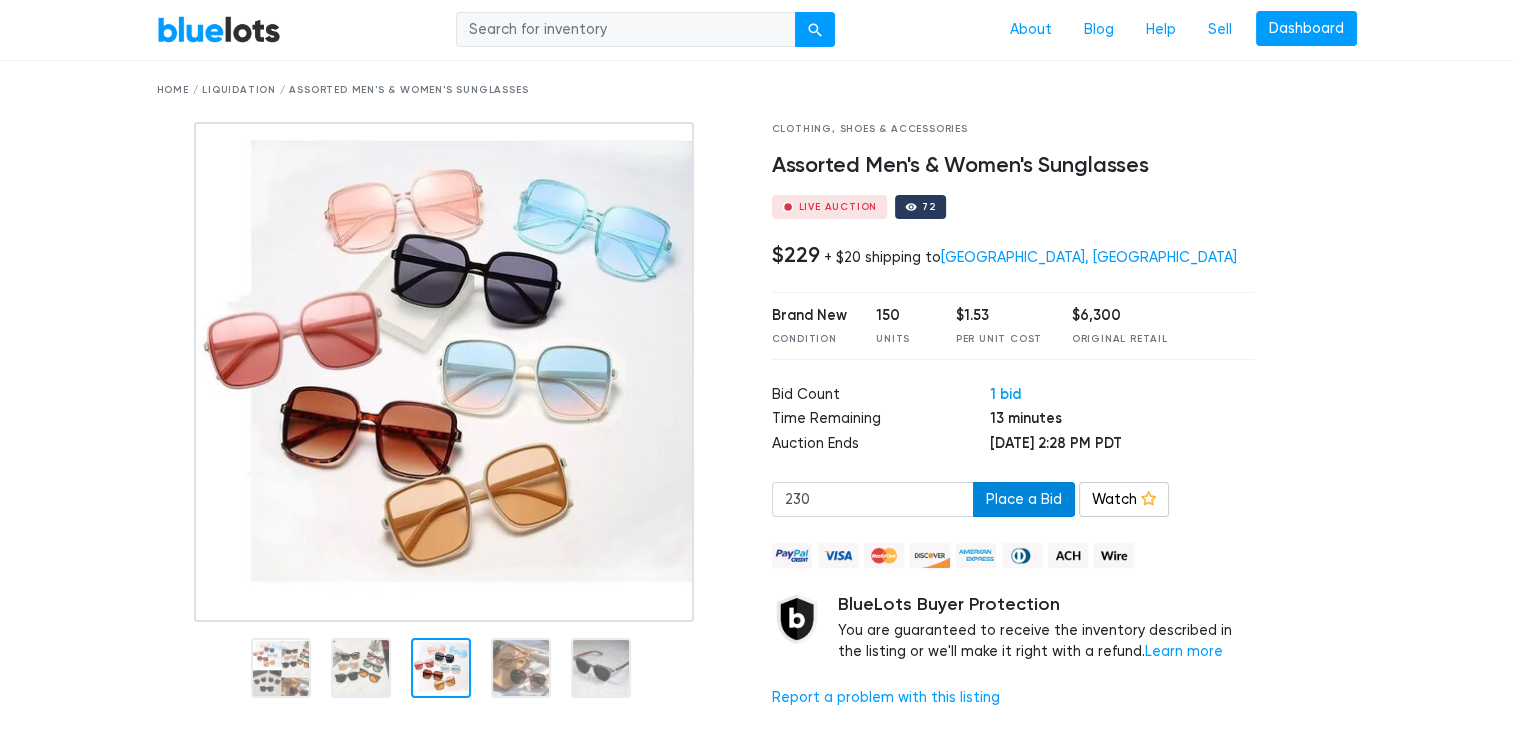 click on "Place a Bid" at bounding box center (1024, 500) 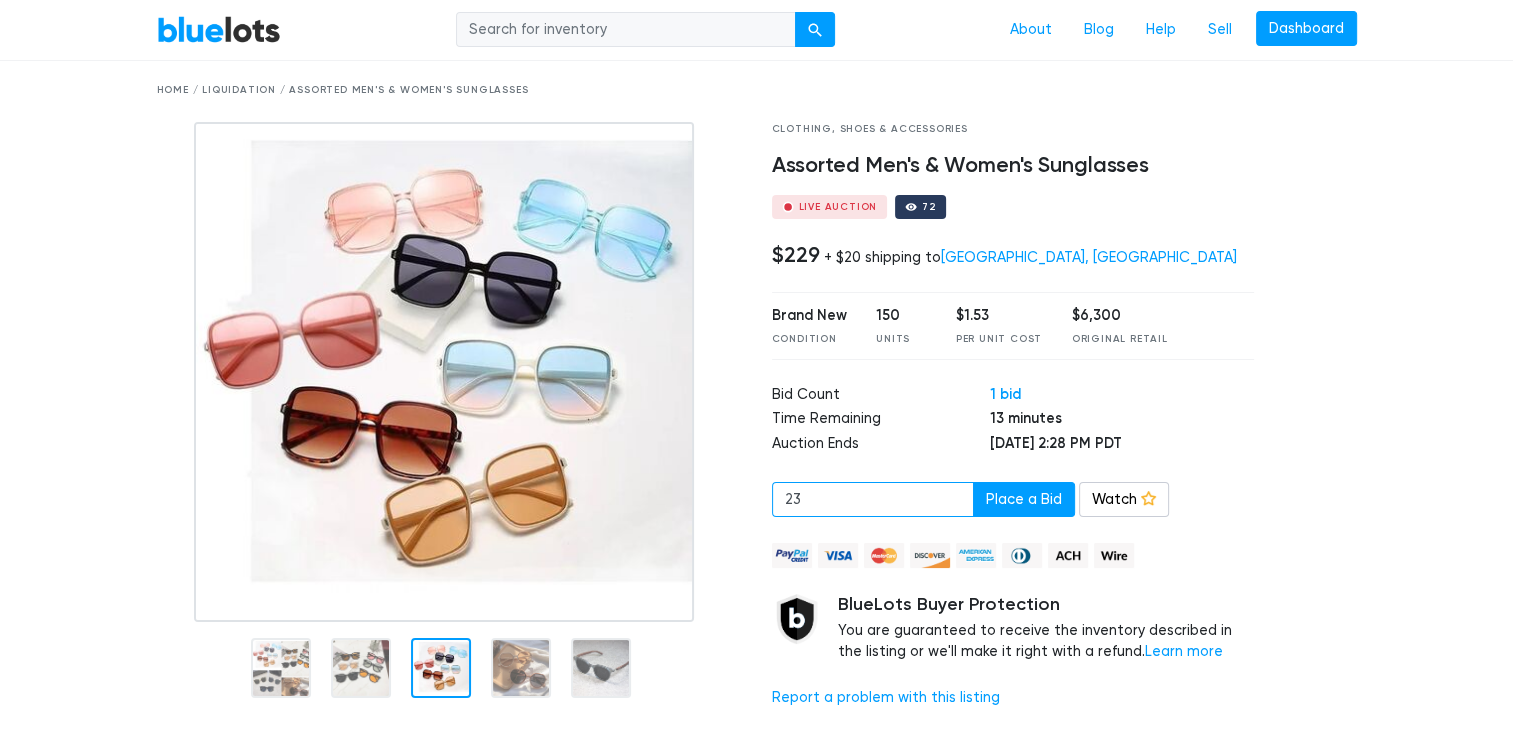 type on "2" 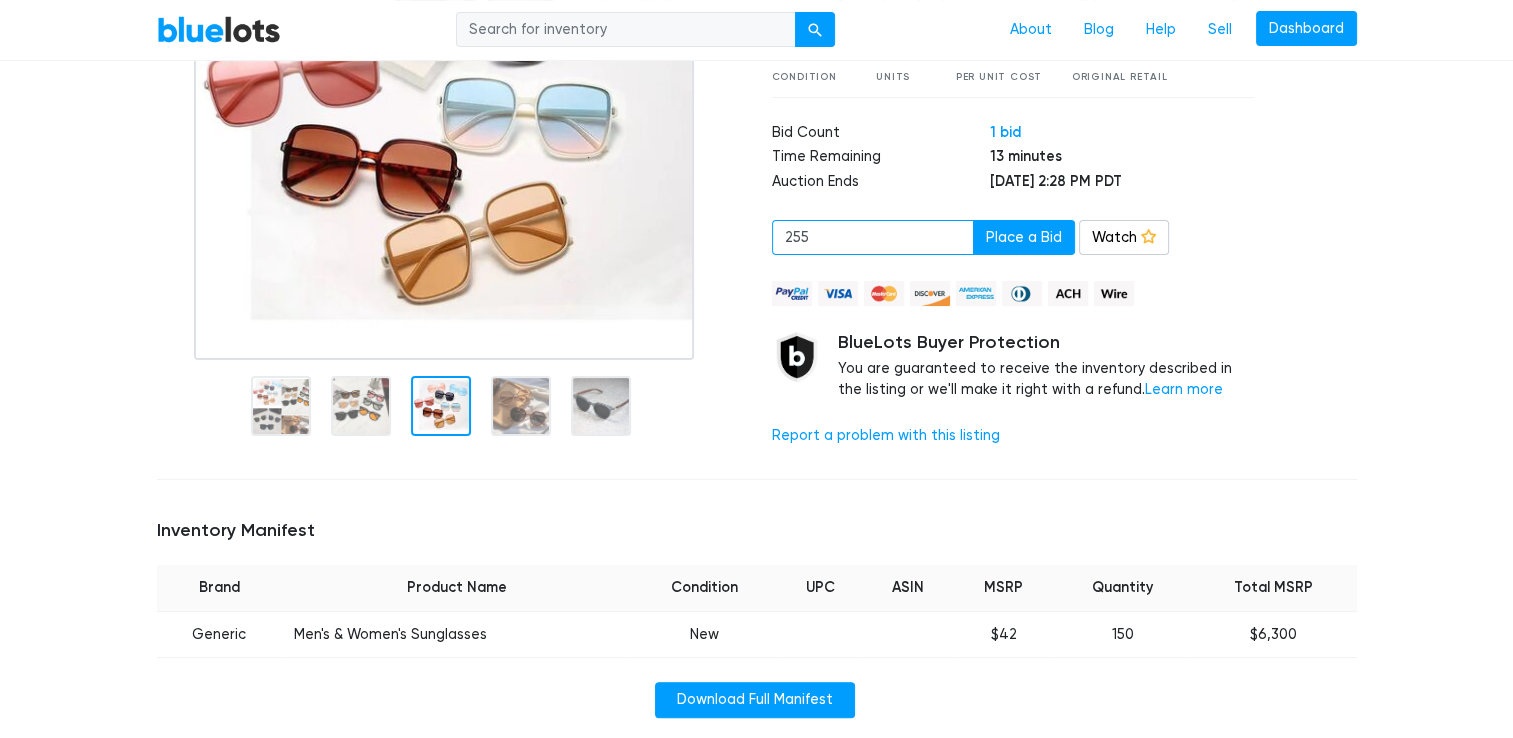 scroll, scrollTop: 0, scrollLeft: 0, axis: both 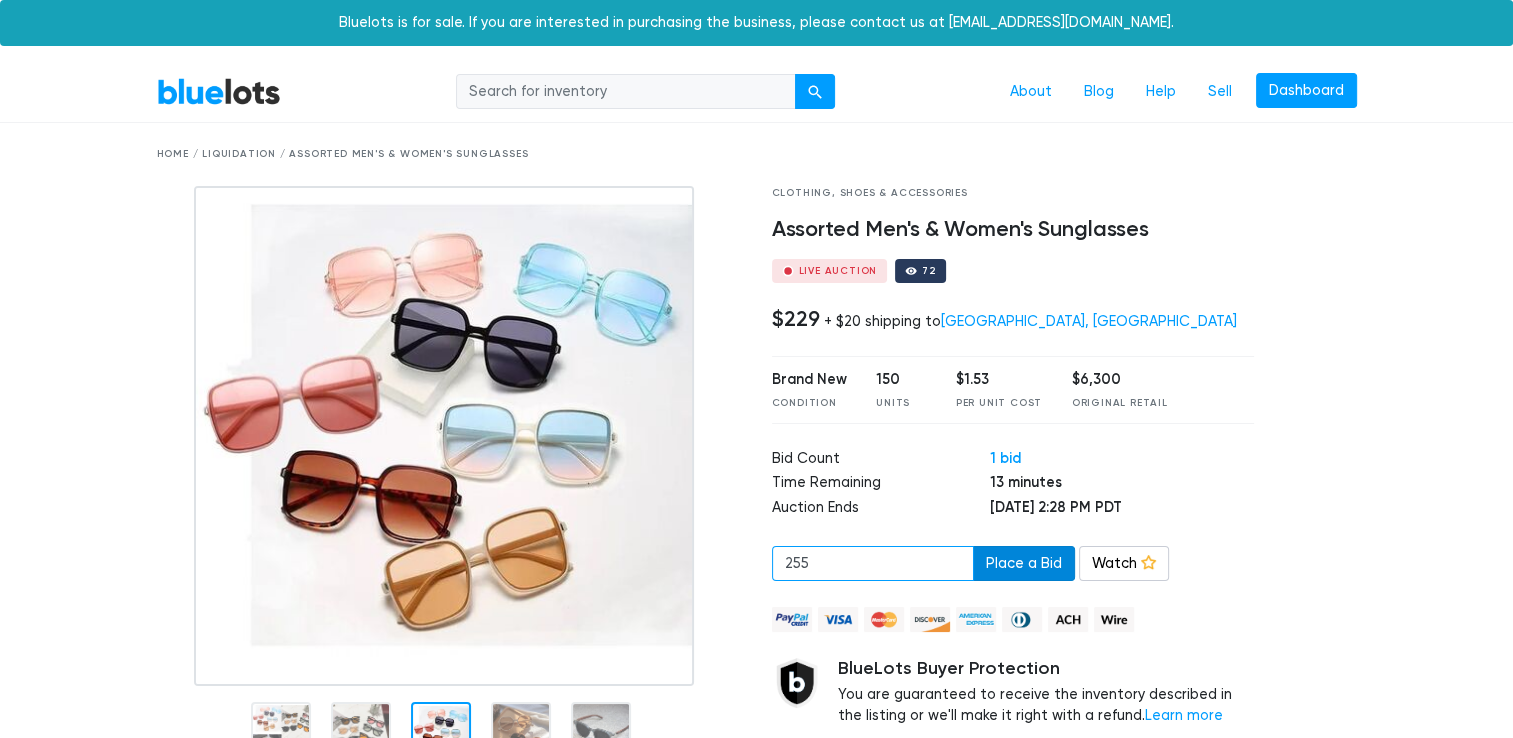 type on "255" 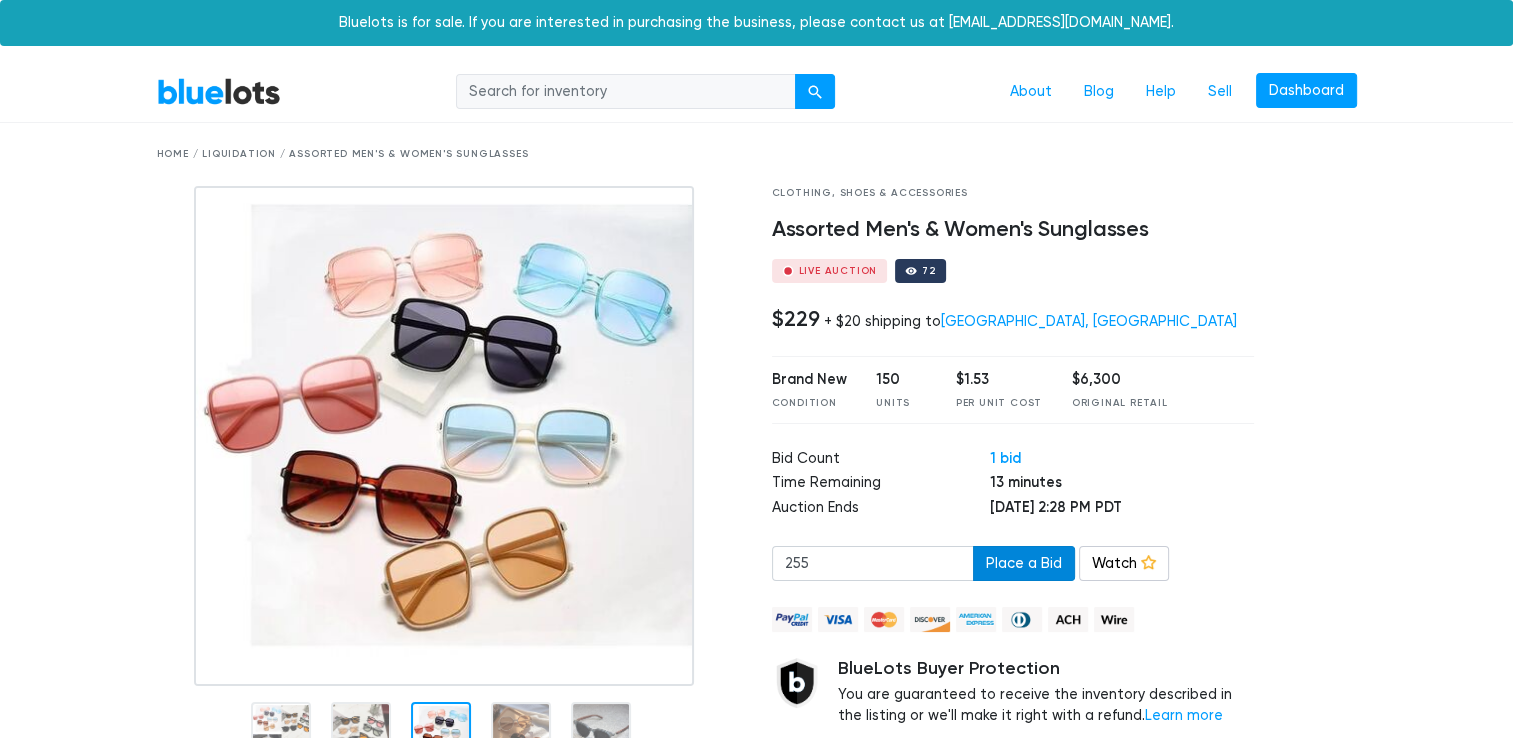 click on "Place a Bid" at bounding box center [1024, 564] 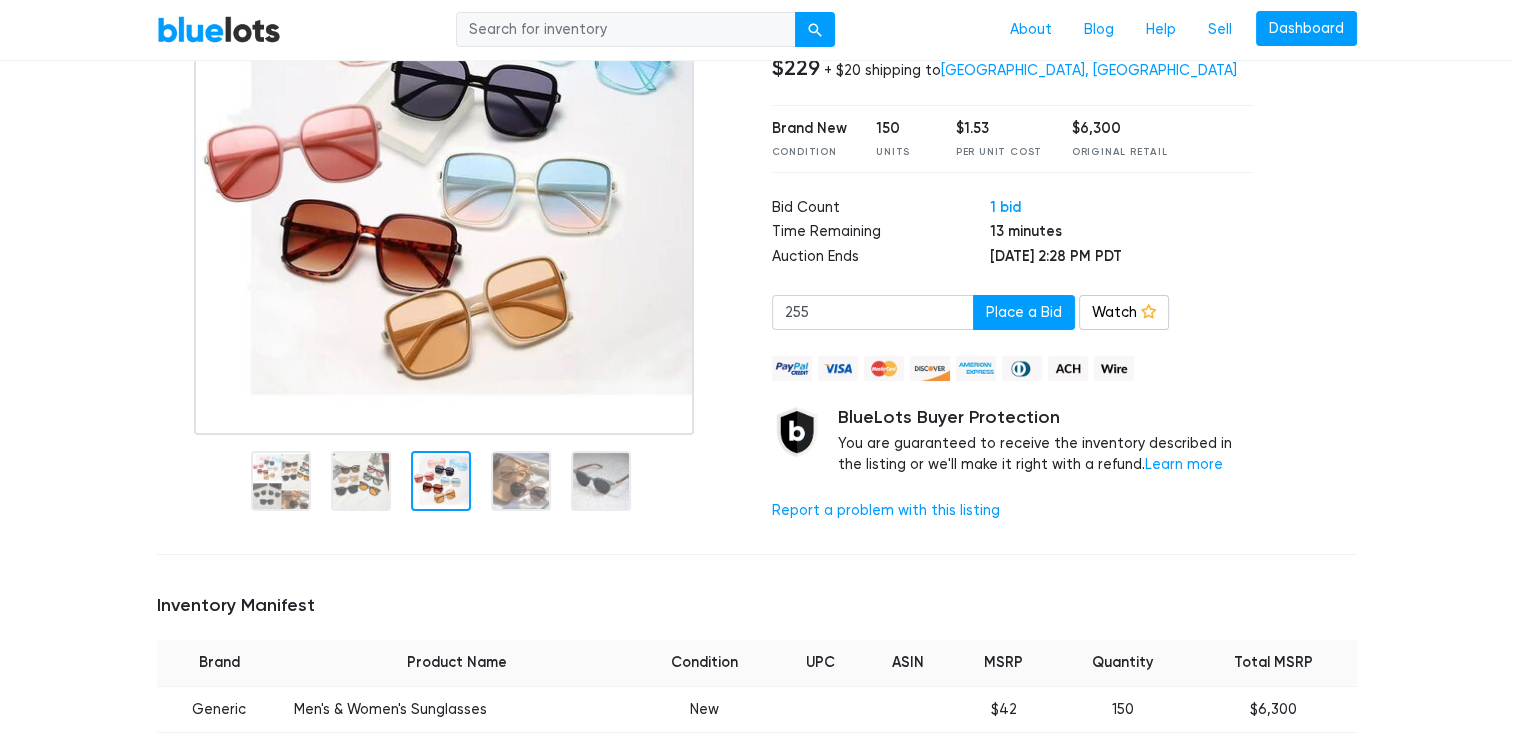 scroll, scrollTop: 252, scrollLeft: 0, axis: vertical 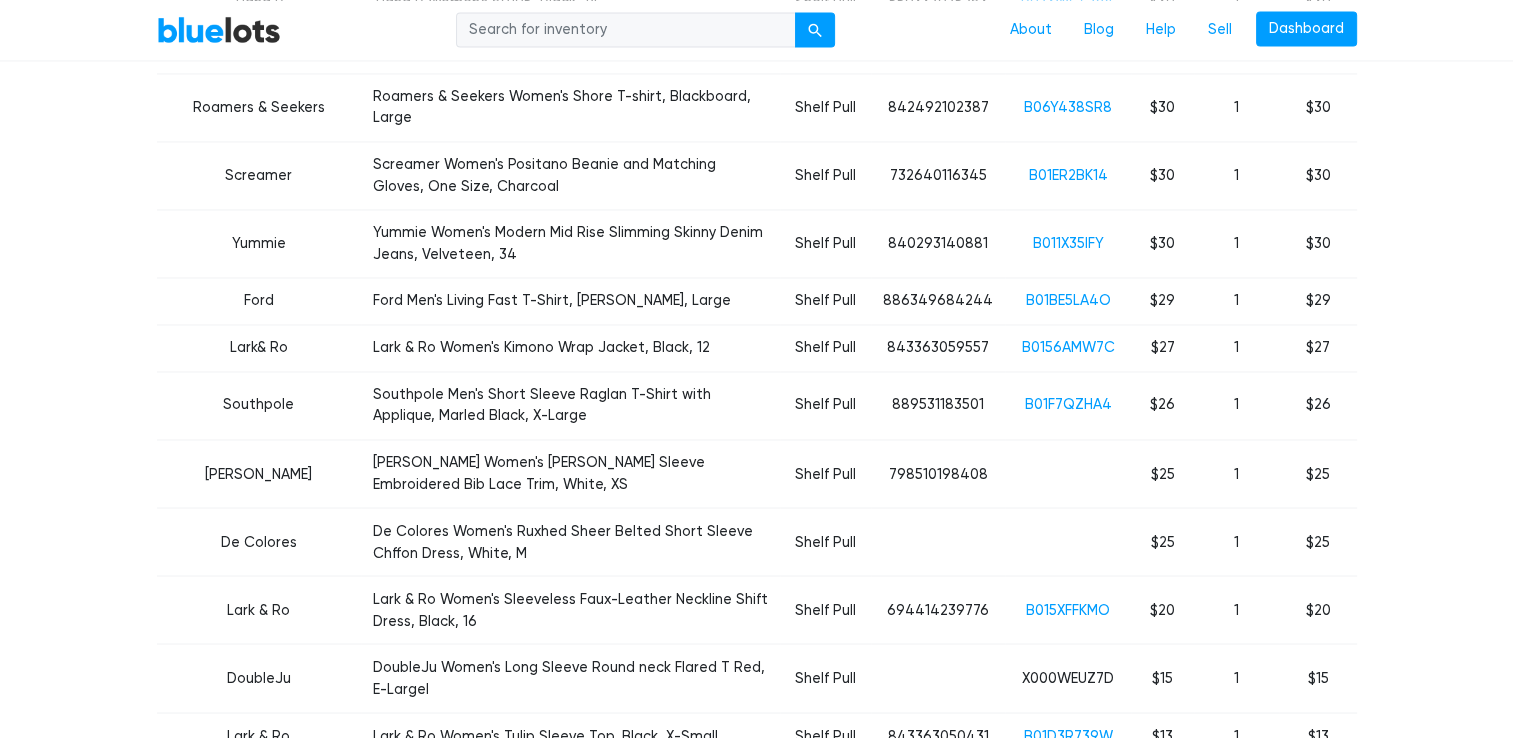 click on "Download Full Manifest" at bounding box center (859, 984) 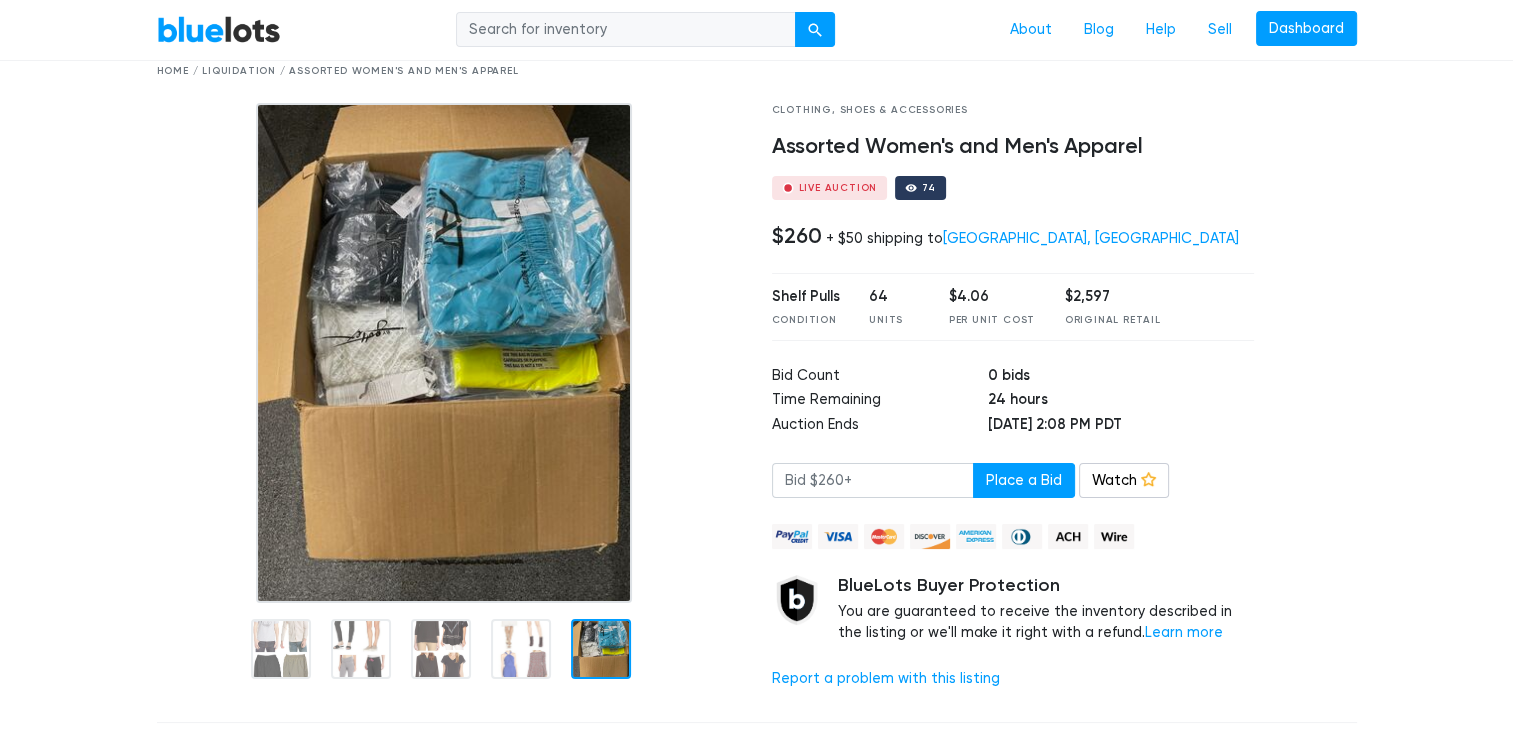 scroll, scrollTop: 40, scrollLeft: 0, axis: vertical 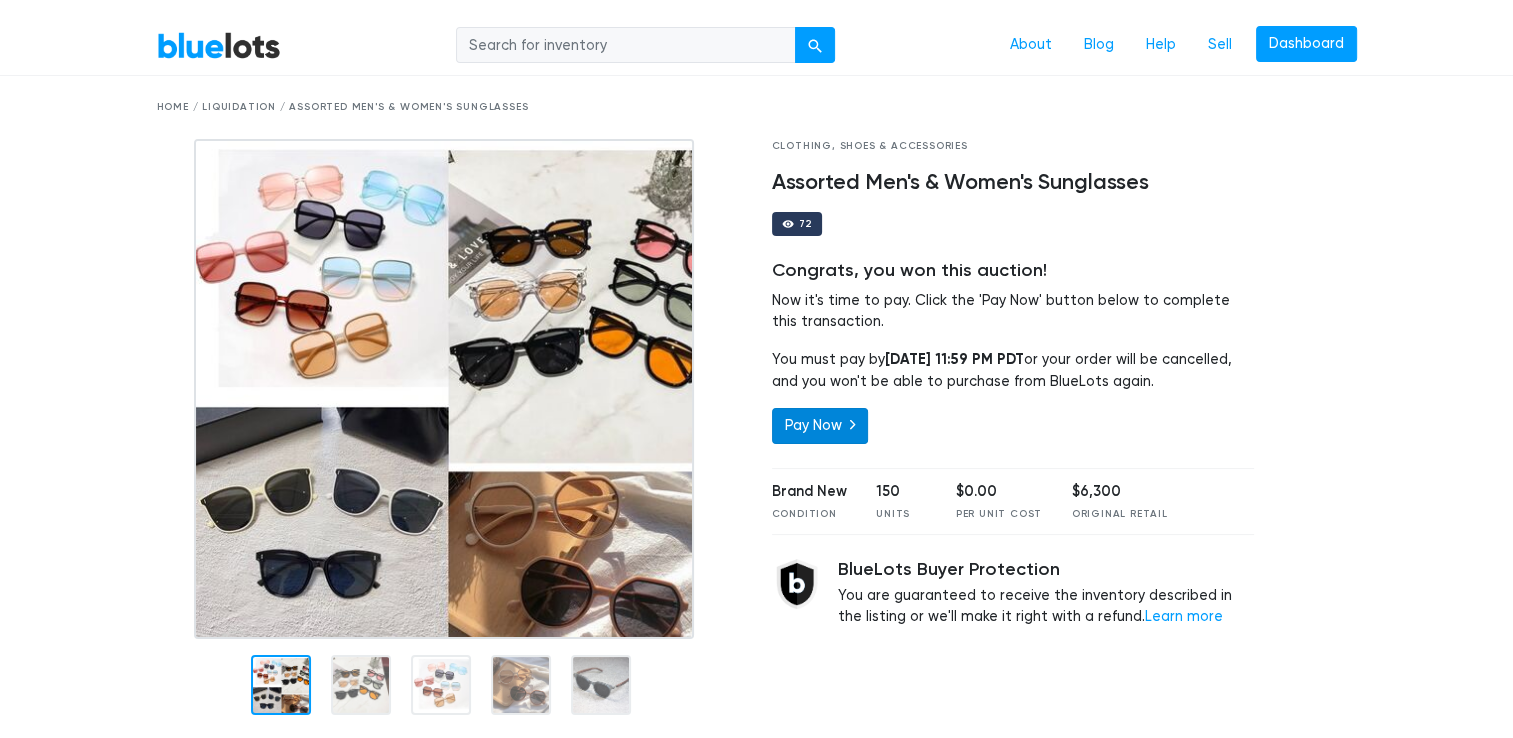 click on "Pay Now" at bounding box center (820, 426) 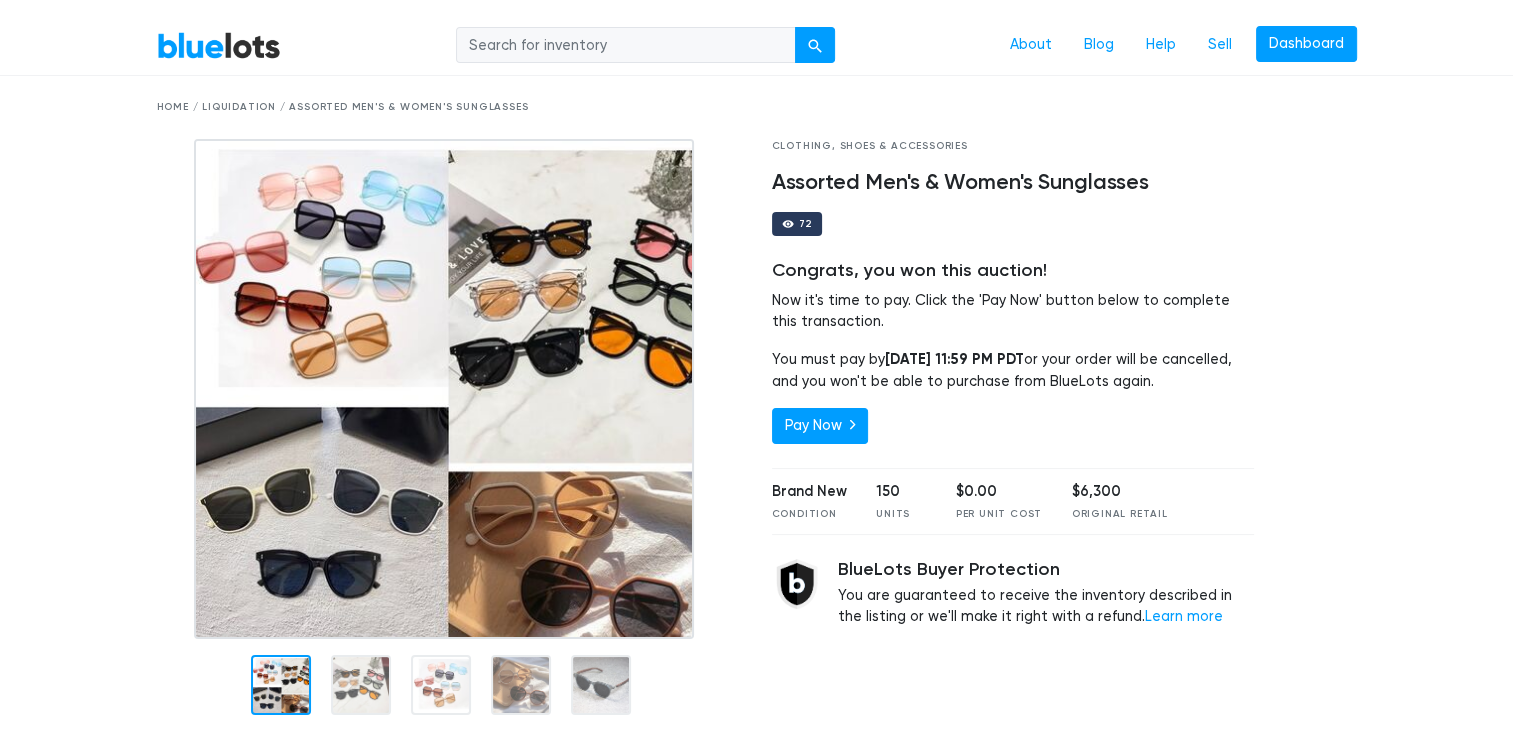 scroll, scrollTop: 0, scrollLeft: 0, axis: both 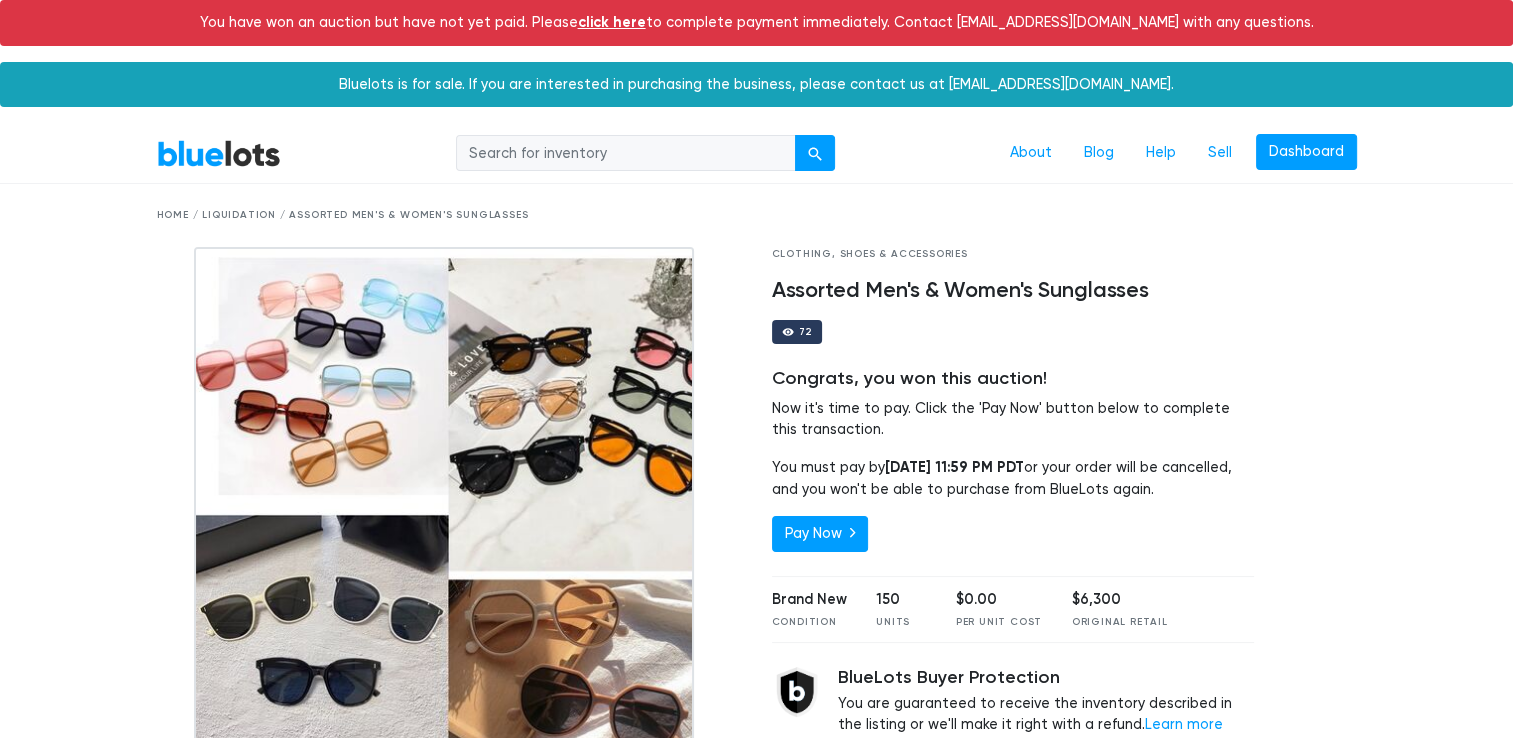 click on "BlueLots" at bounding box center [219, 153] 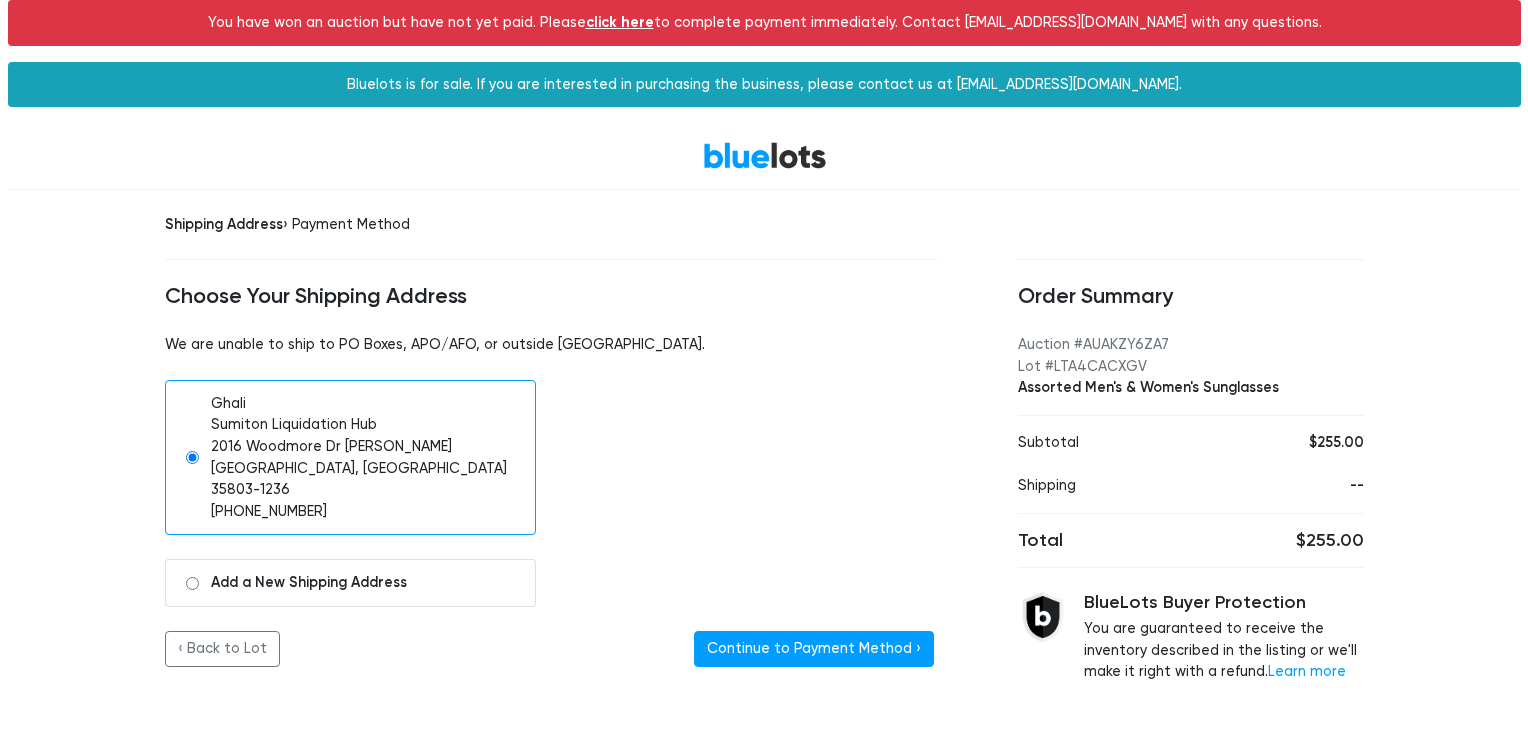 scroll, scrollTop: 0, scrollLeft: 0, axis: both 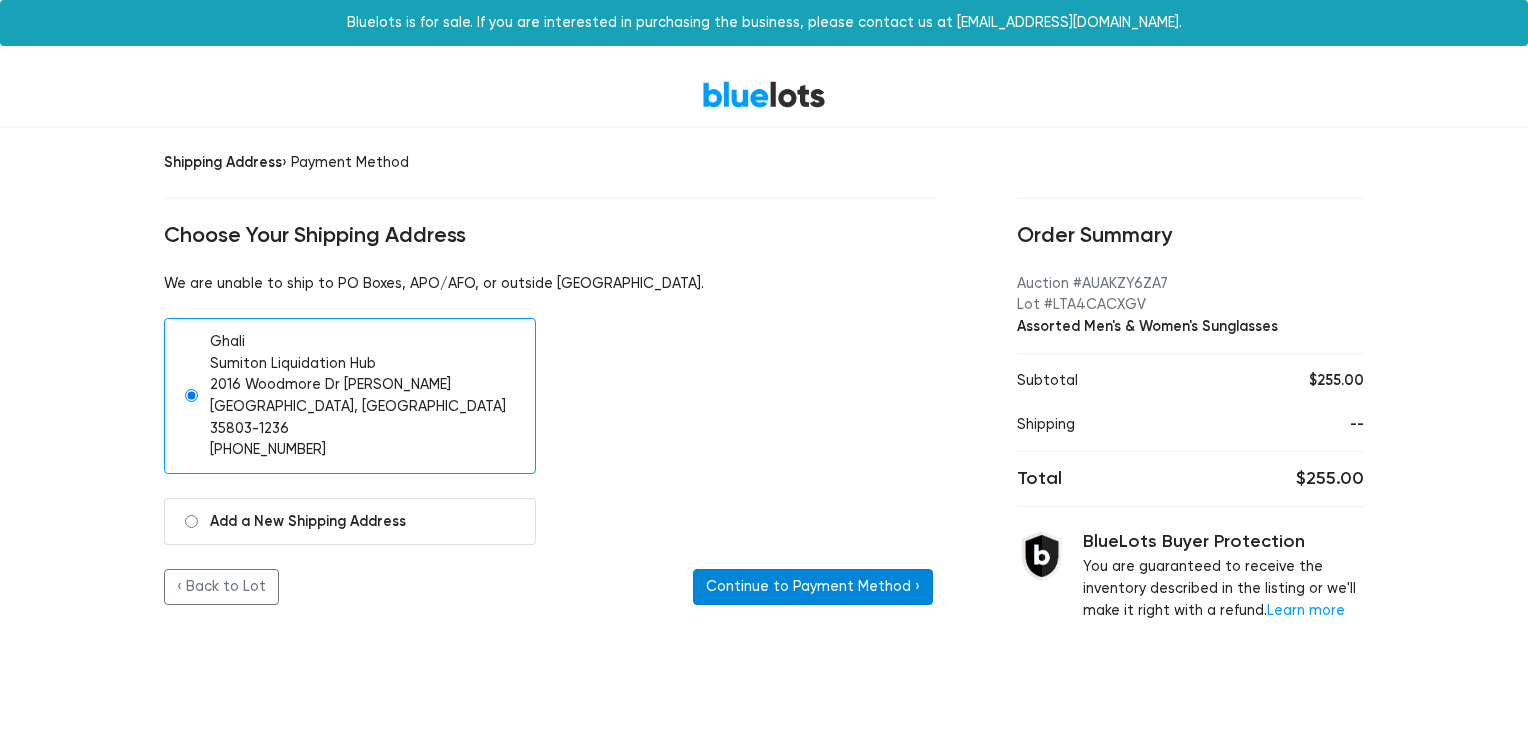 click on "Continue to Payment Method ›" at bounding box center [813, 587] 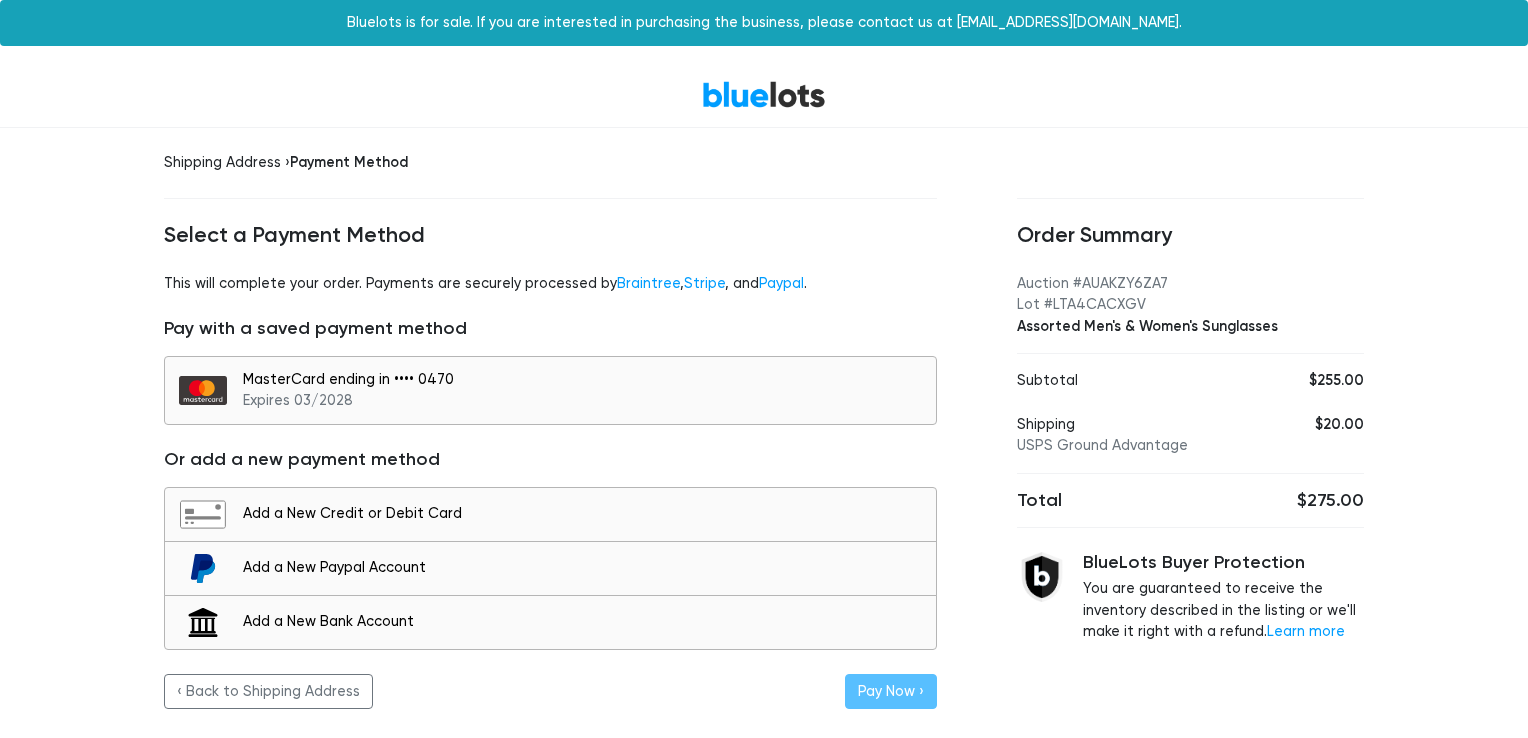 scroll, scrollTop: 0, scrollLeft: 0, axis: both 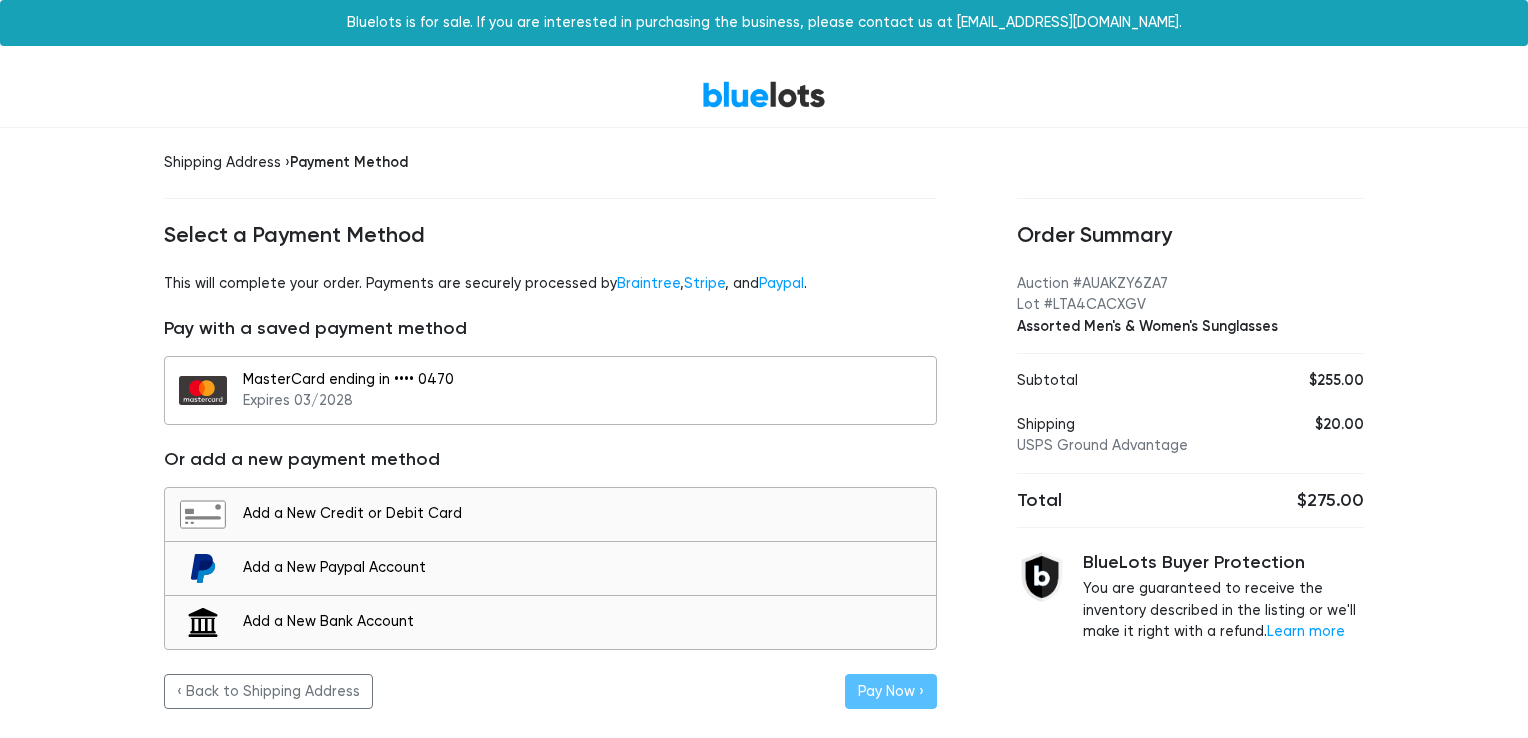 click on "MasterCard ending in •••• 0470
Expires 03/2028" at bounding box center (550, 390) 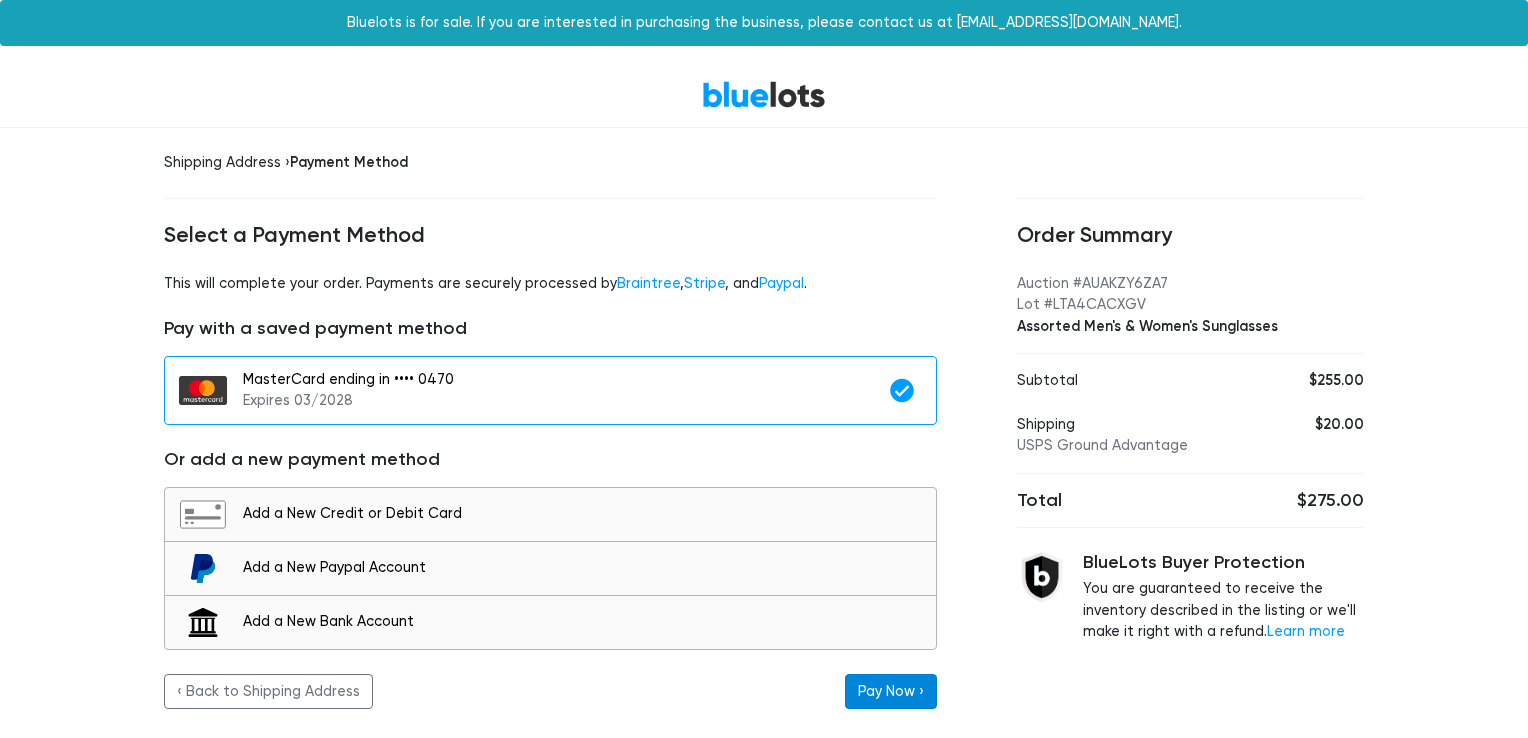 click on "Pay Now ›" at bounding box center (891, 692) 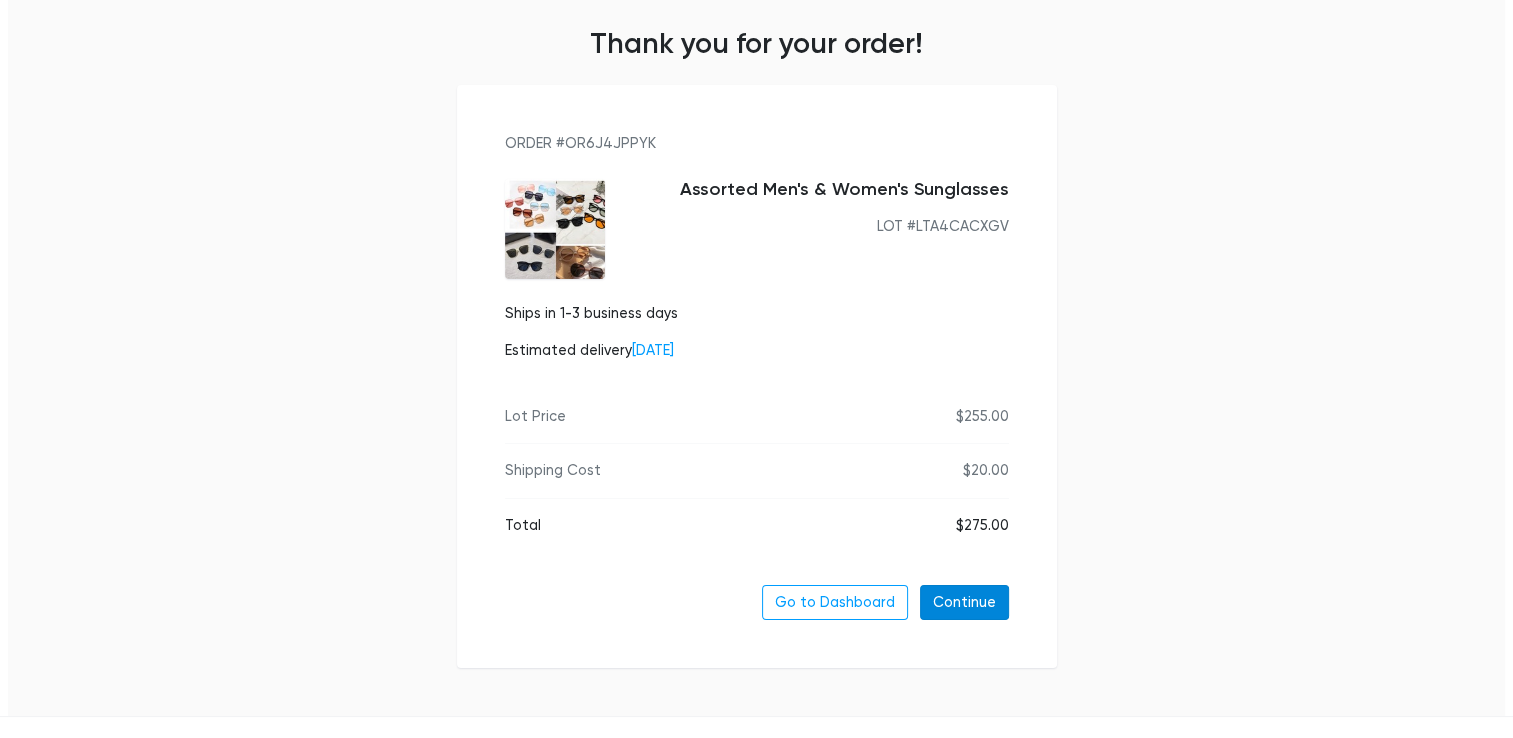 scroll, scrollTop: 141, scrollLeft: 0, axis: vertical 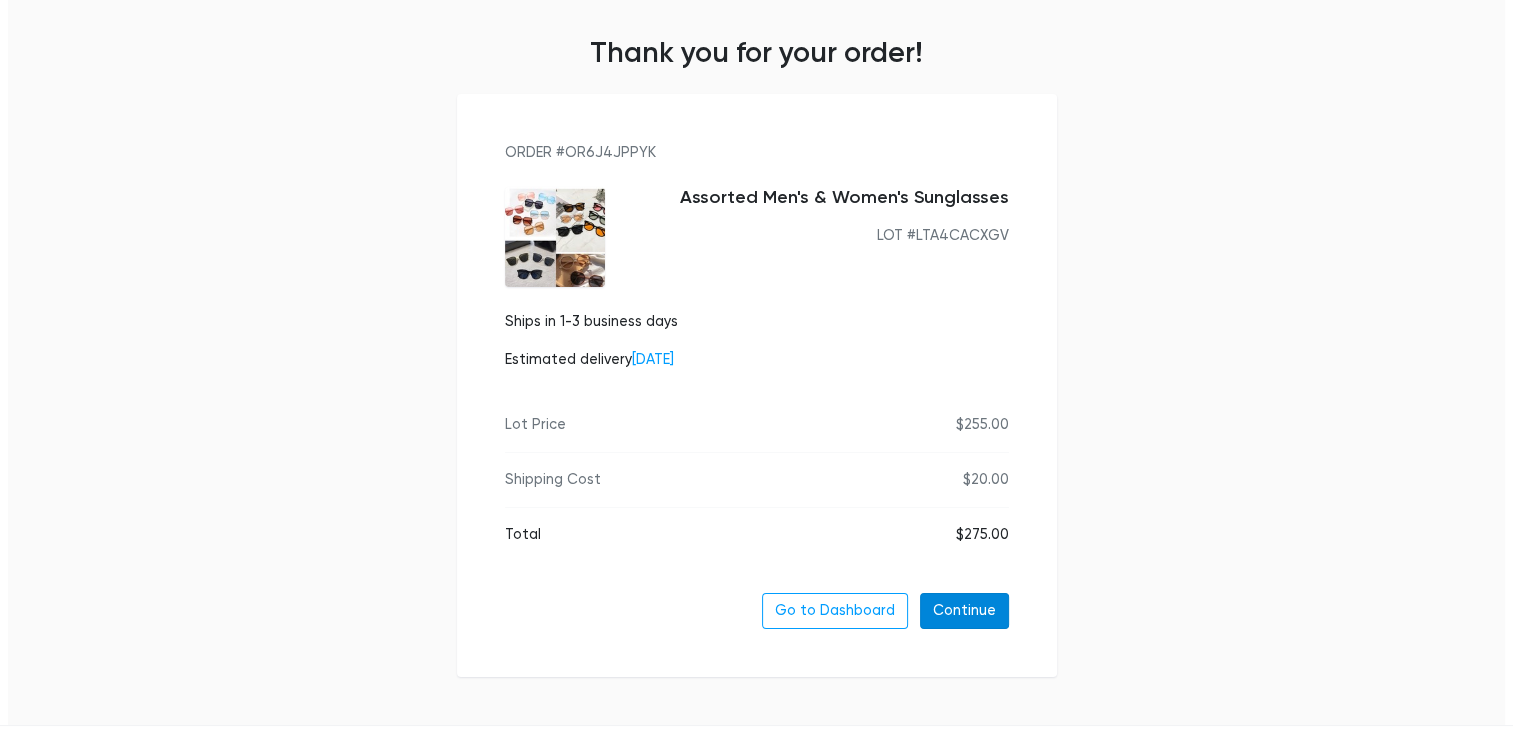 click on "Continue" at bounding box center [964, 611] 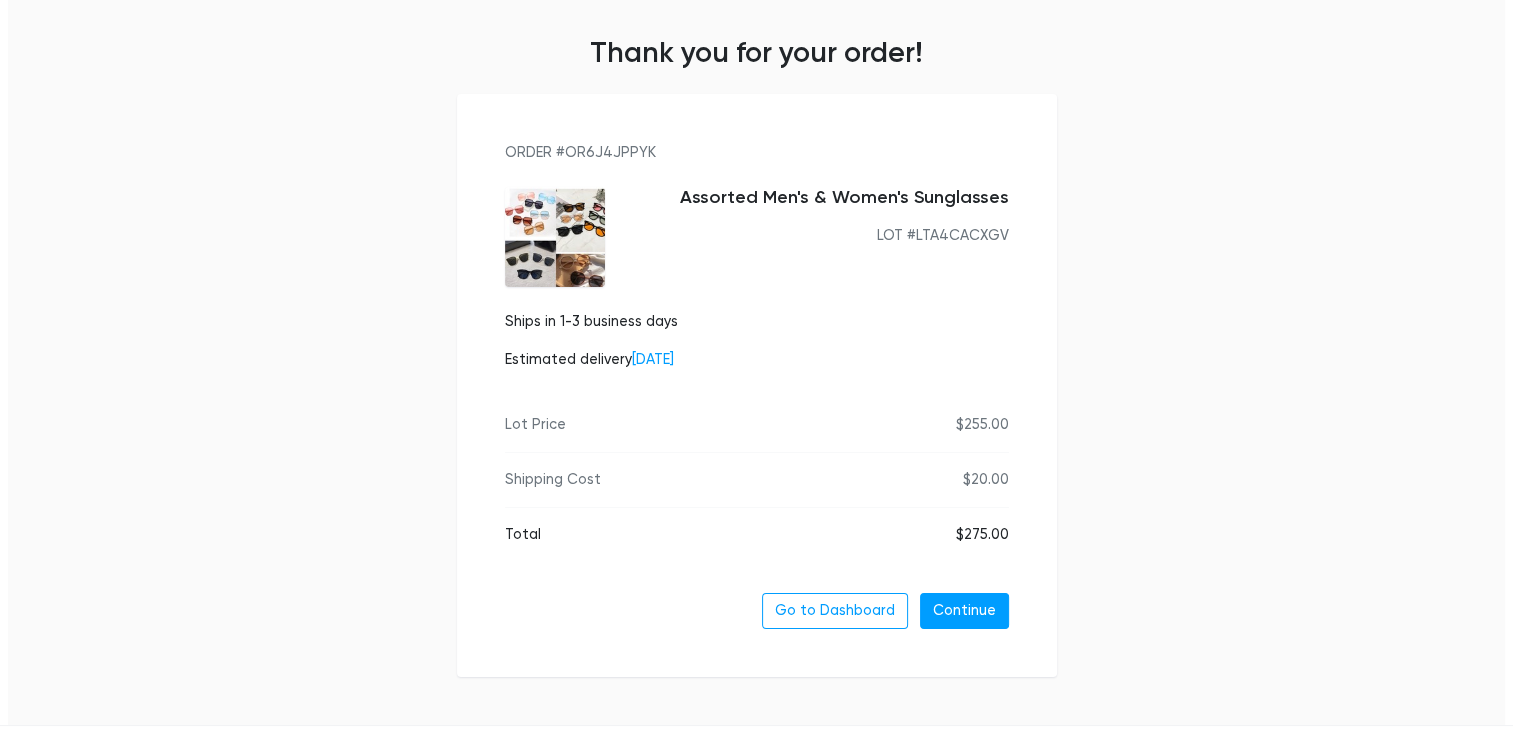 scroll, scrollTop: 0, scrollLeft: 0, axis: both 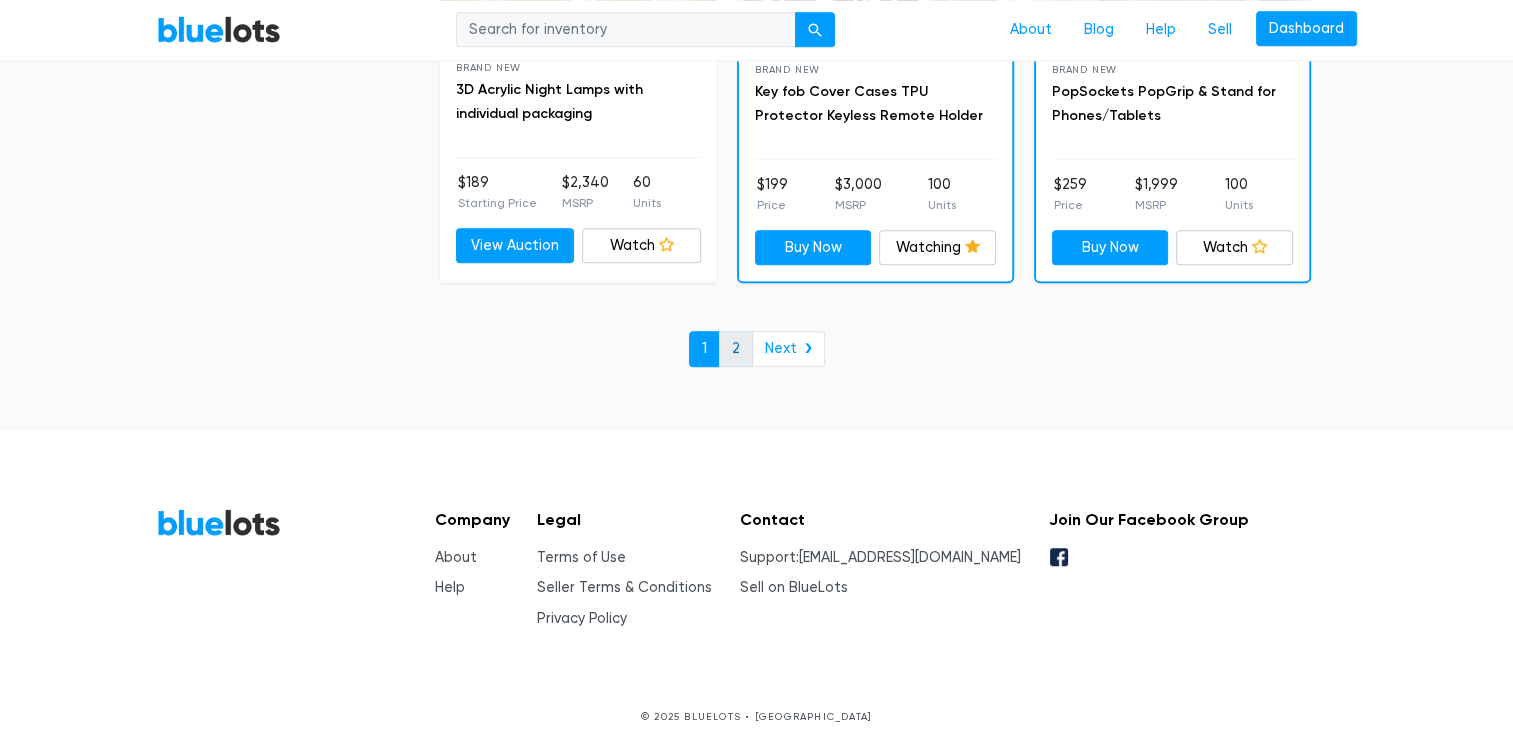 click on "2" at bounding box center (736, 349) 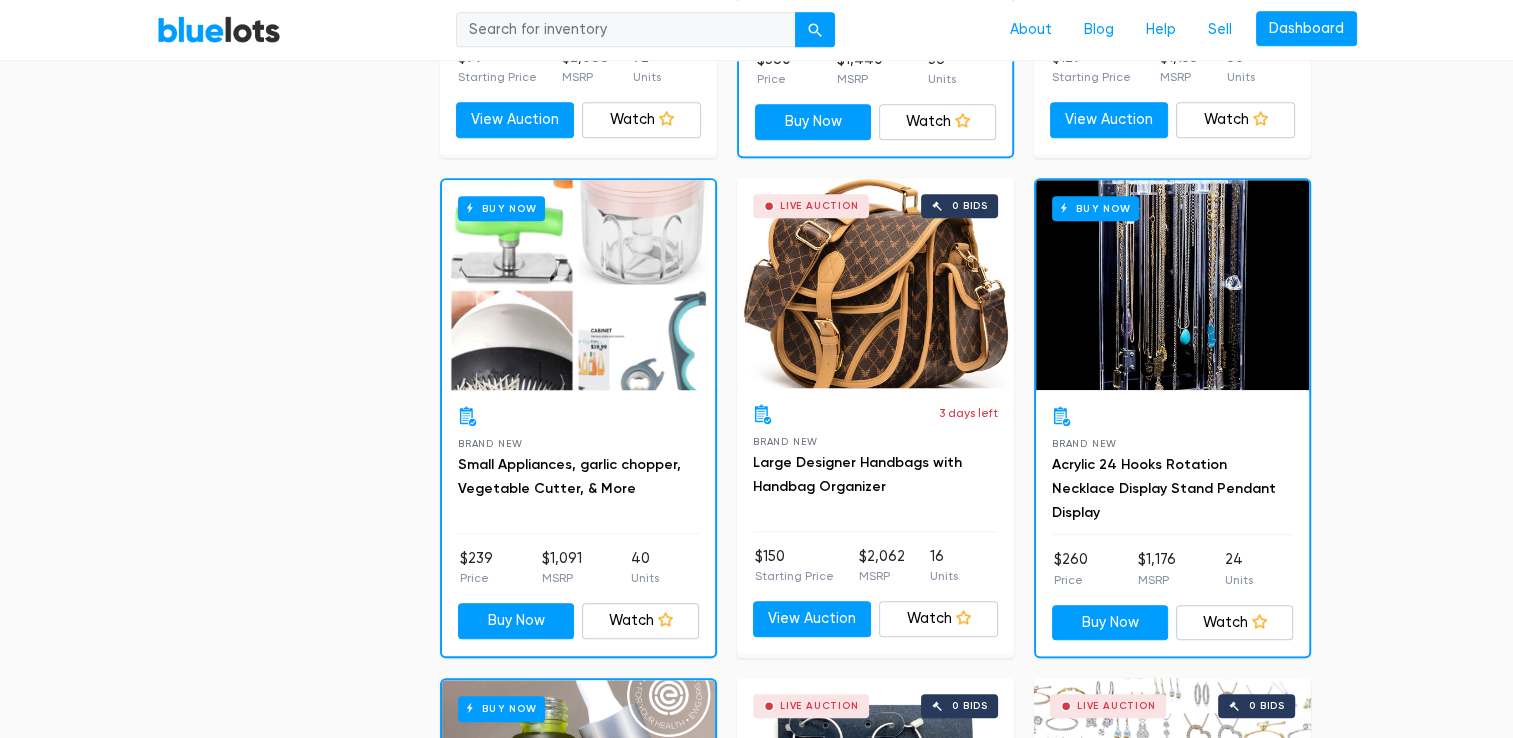 scroll, scrollTop: 1488, scrollLeft: 0, axis: vertical 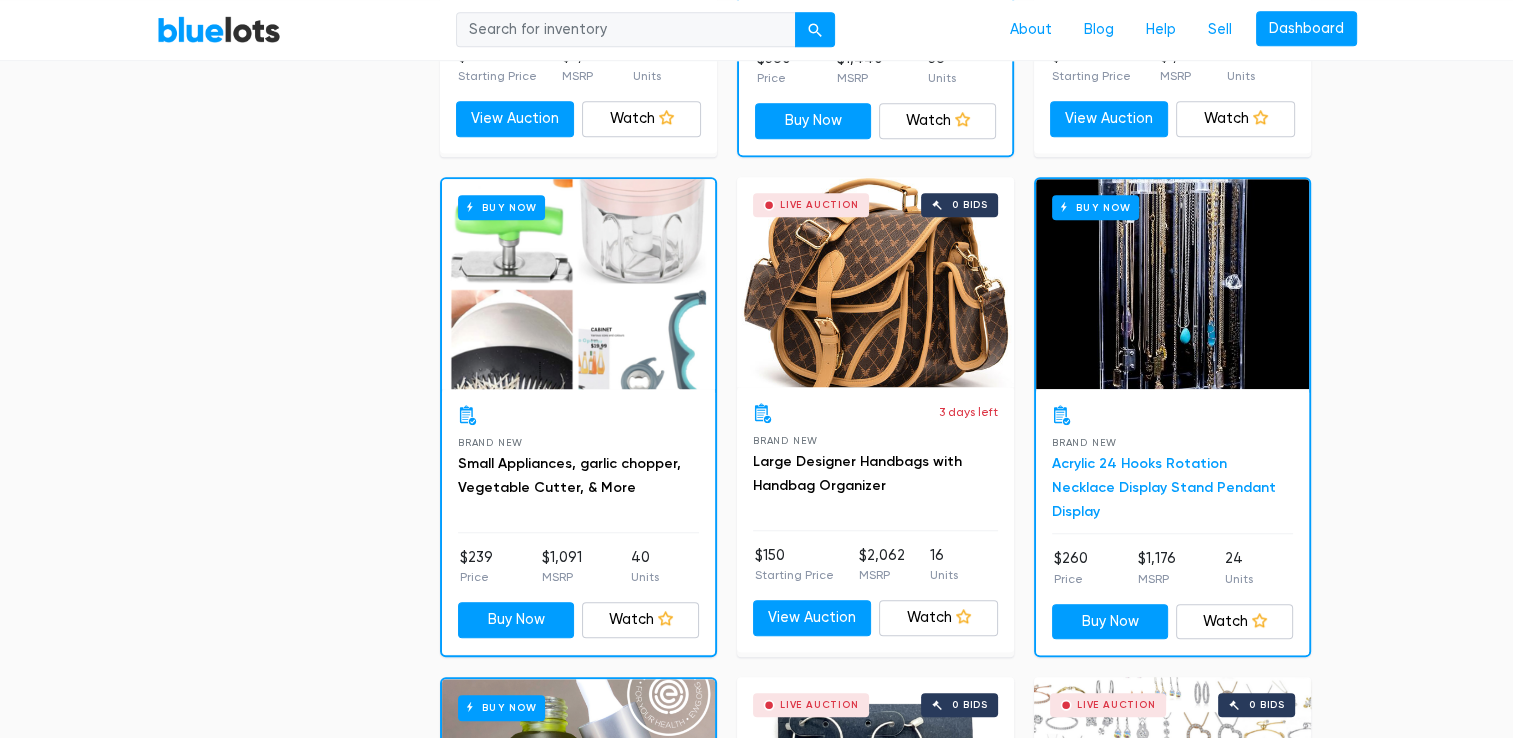 click on "Acrylic 24 Hooks Rotation Necklace Display Stand Pendant Display" at bounding box center [1164, 487] 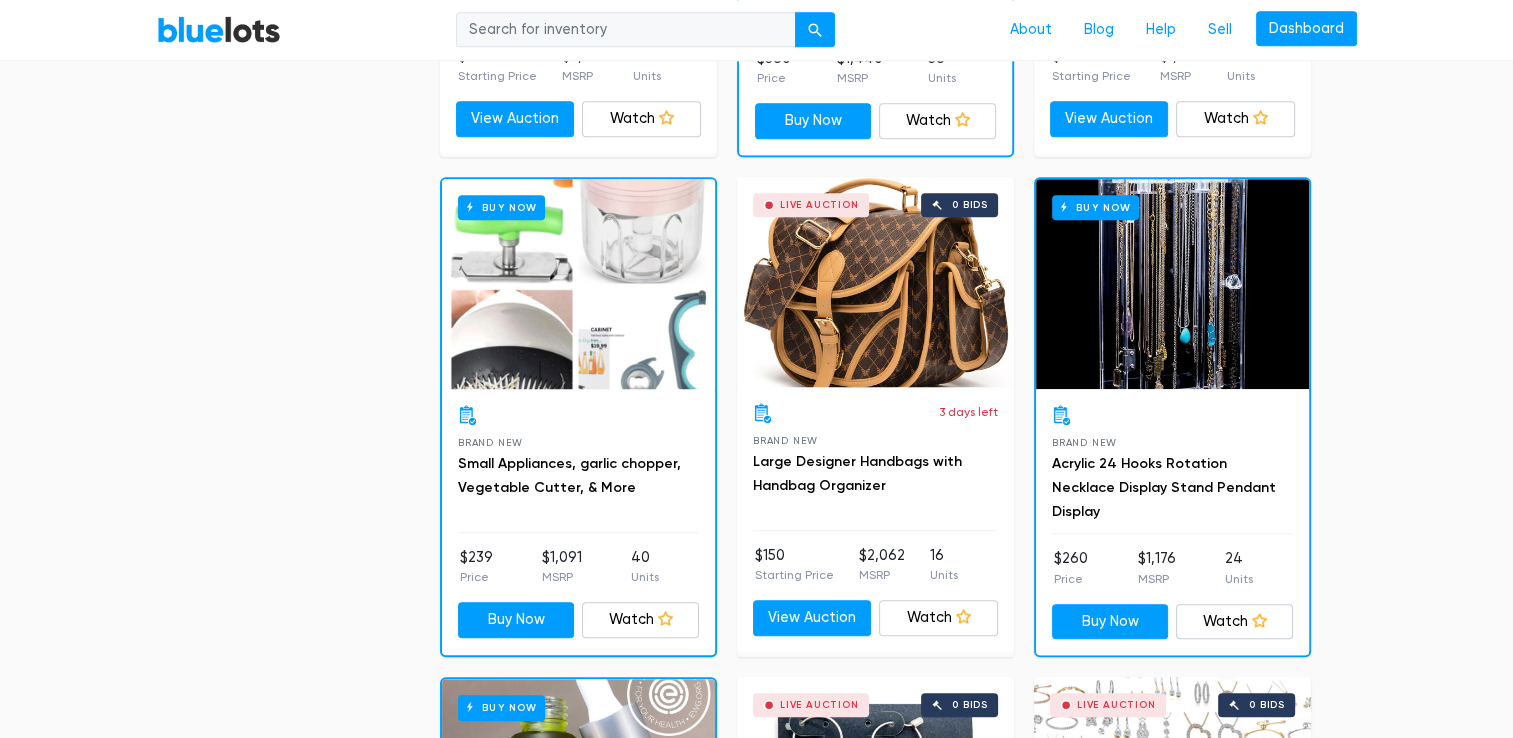 click on "Buy Now" at bounding box center [1172, 284] 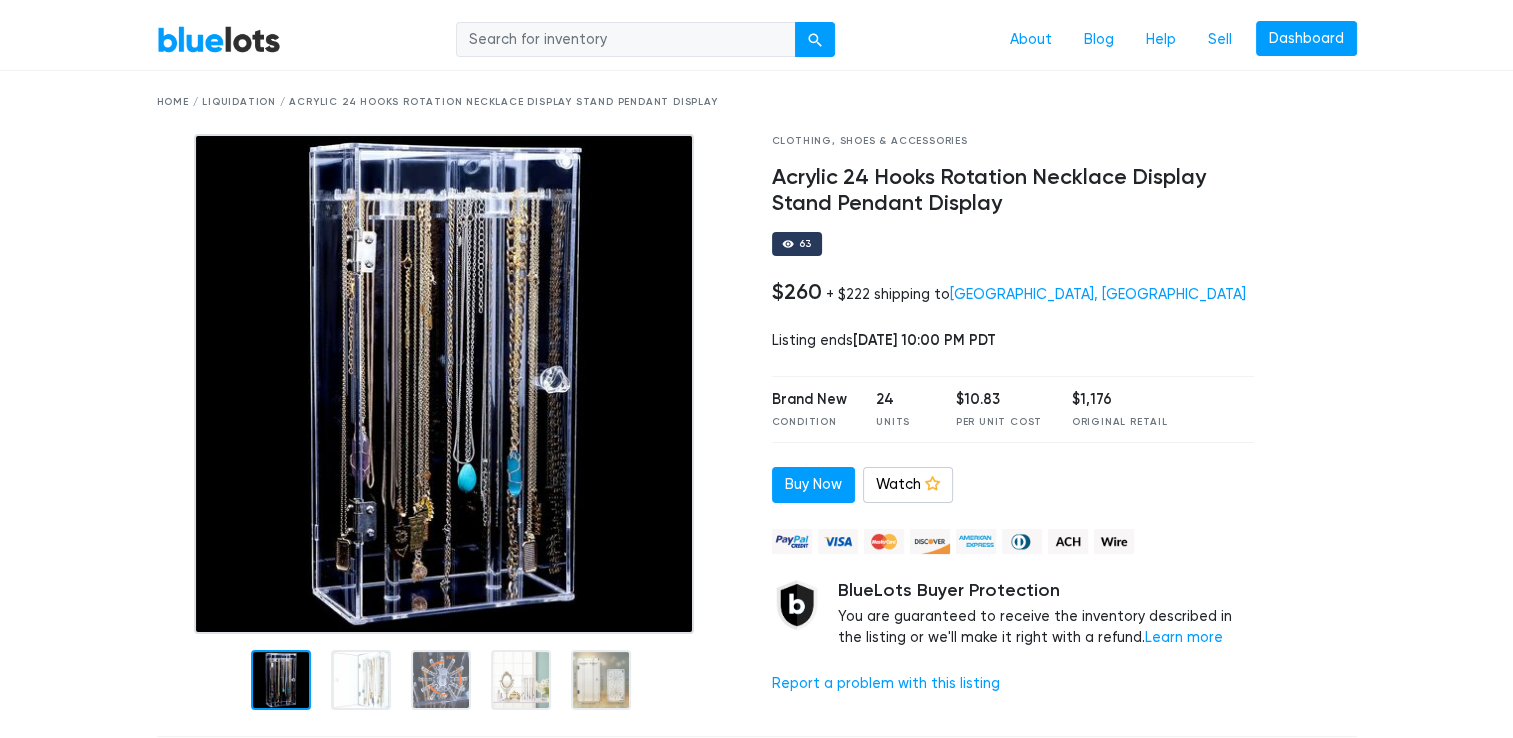 scroll, scrollTop: 0, scrollLeft: 0, axis: both 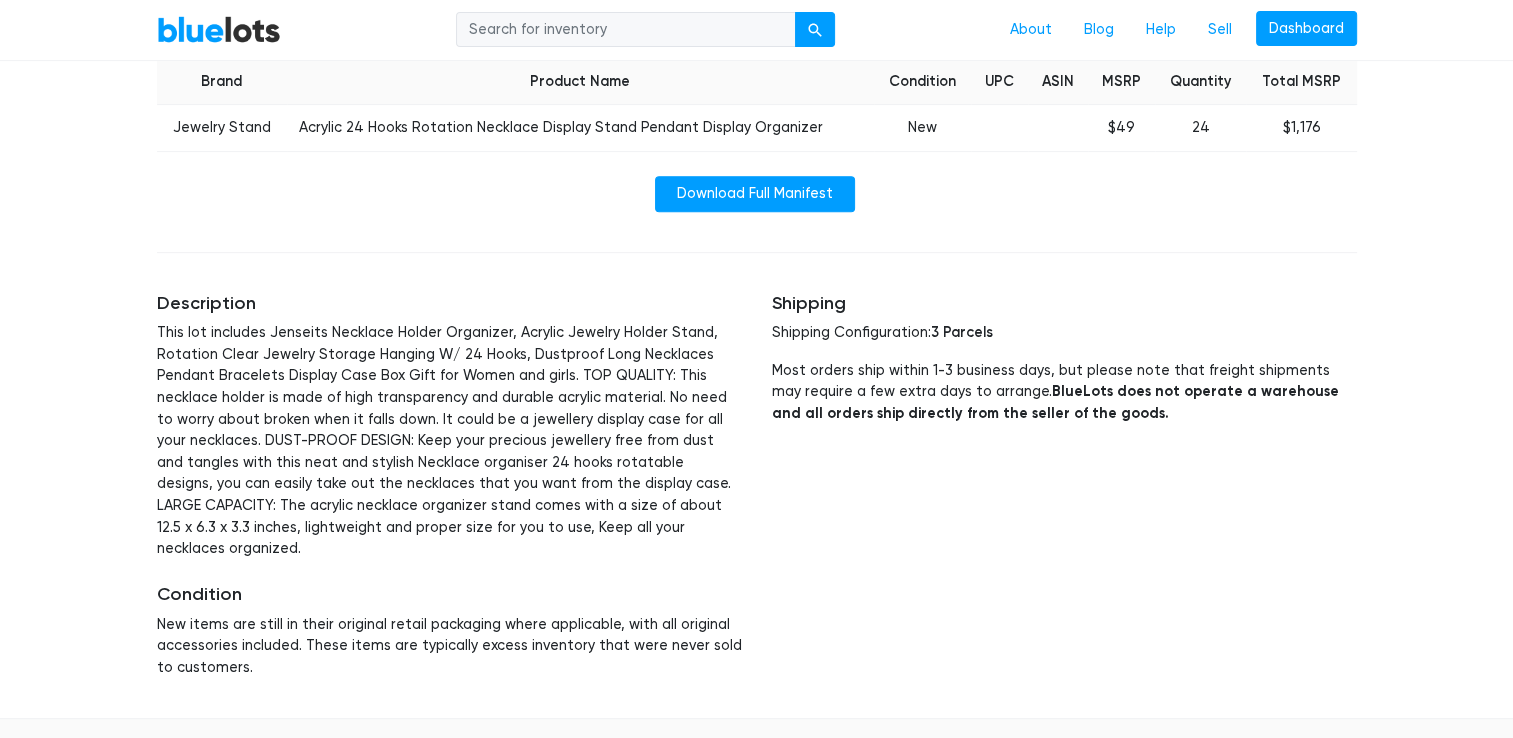 click on "Description
This lot includes Jenseits Necklace Holder Organizer, Acrylic Jewelry Holder Stand, Rotation Clear Jewelry Storage Hanging W/ 24 Hooks, Dustproof Long Necklaces Pendant Bracelets Display Case Box Gift for Women and girls. TOP QUALITY: This necklace holder is made of high transparency and durable acrylic material. No need to worry about broken when it falls down. It could be a jewellery display case for all your necklaces. DUST-PROOF DESIGN: Keep your precious jewellery free from dust and tangles with this neat and stylish Necklace organiser 24 hooks rotatable designs, you can easily take out the necklaces that you want from the display case. LARGE CAPACITY: The acrylic necklace organizer stand comes with a size of about 12.5 x 6.3 x 3.3 inches, lightweight and proper size for you to use, Keep all your necklaces organized.
Condition" at bounding box center (449, 486) 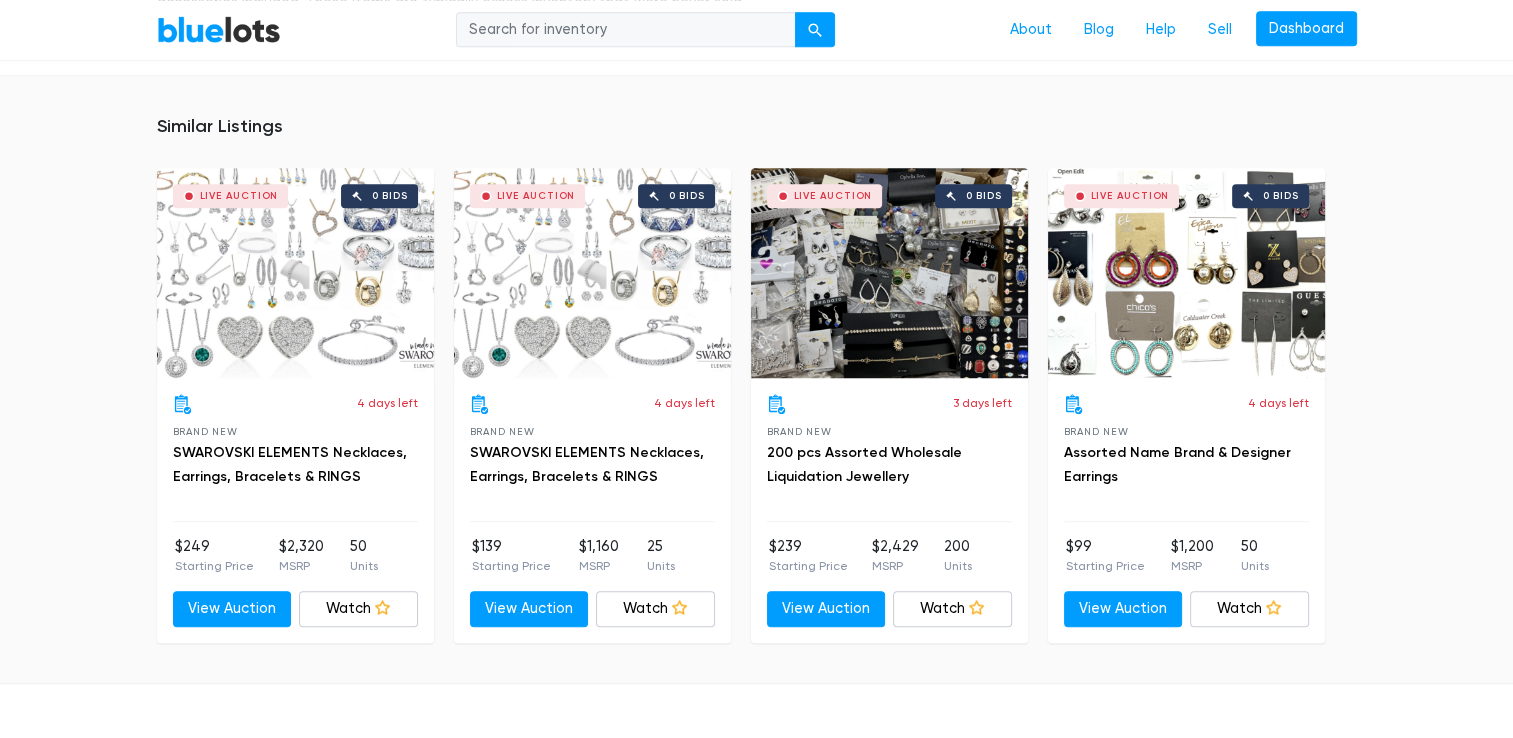 scroll, scrollTop: 1460, scrollLeft: 0, axis: vertical 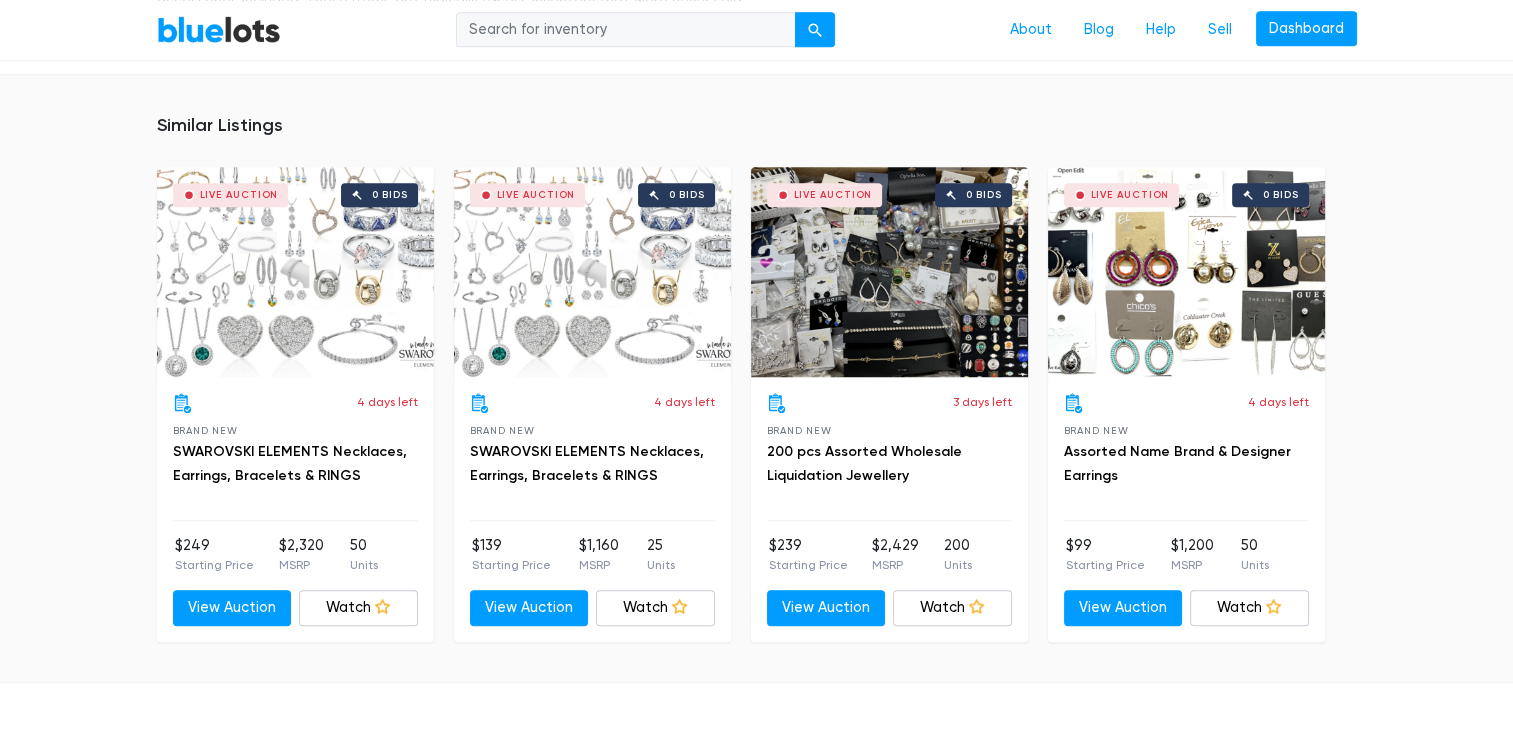click on "Live Auction
0 bids" at bounding box center [1186, 272] 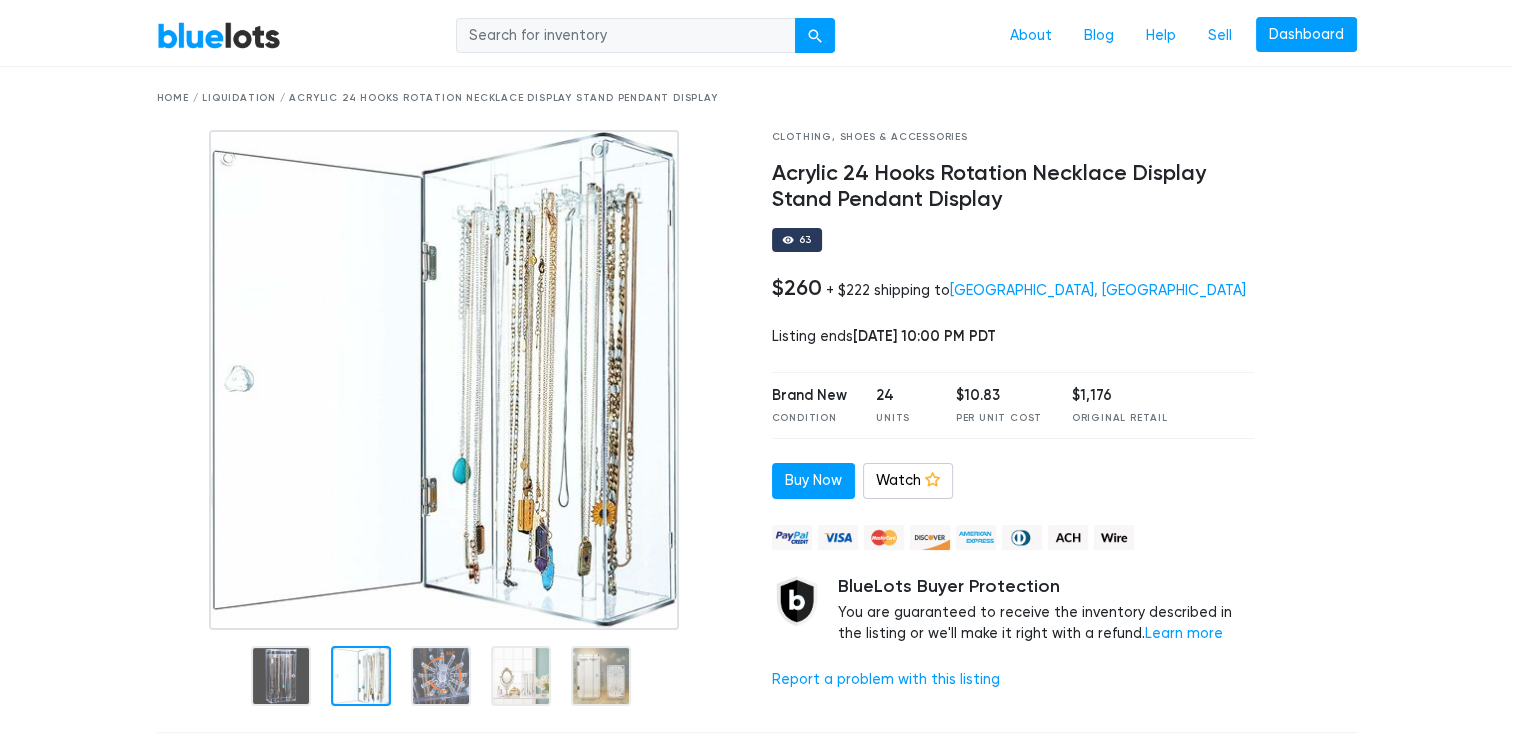scroll, scrollTop: 58, scrollLeft: 0, axis: vertical 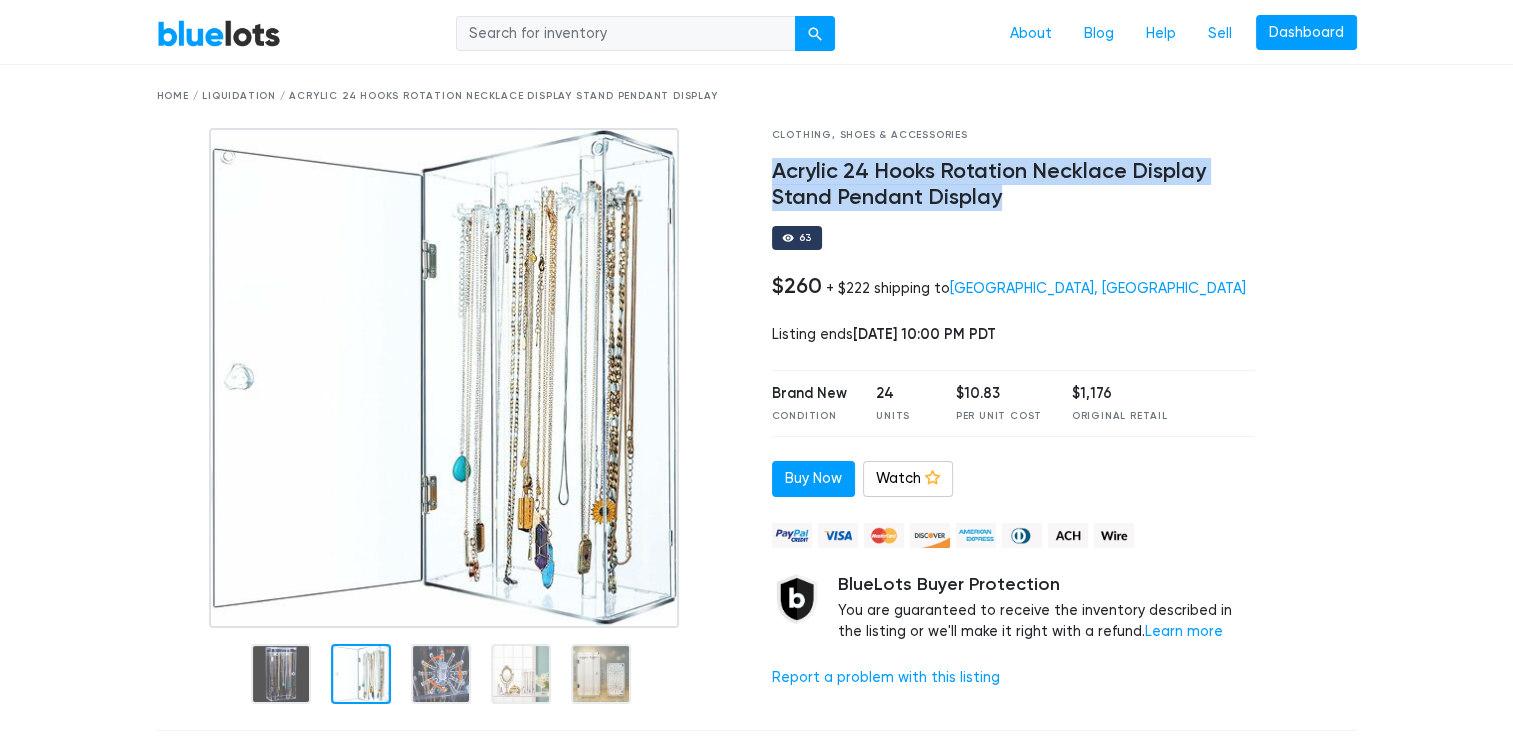 drag, startPoint x: 996, startPoint y: 204, endPoint x: 772, endPoint y: 170, distance: 226.56566 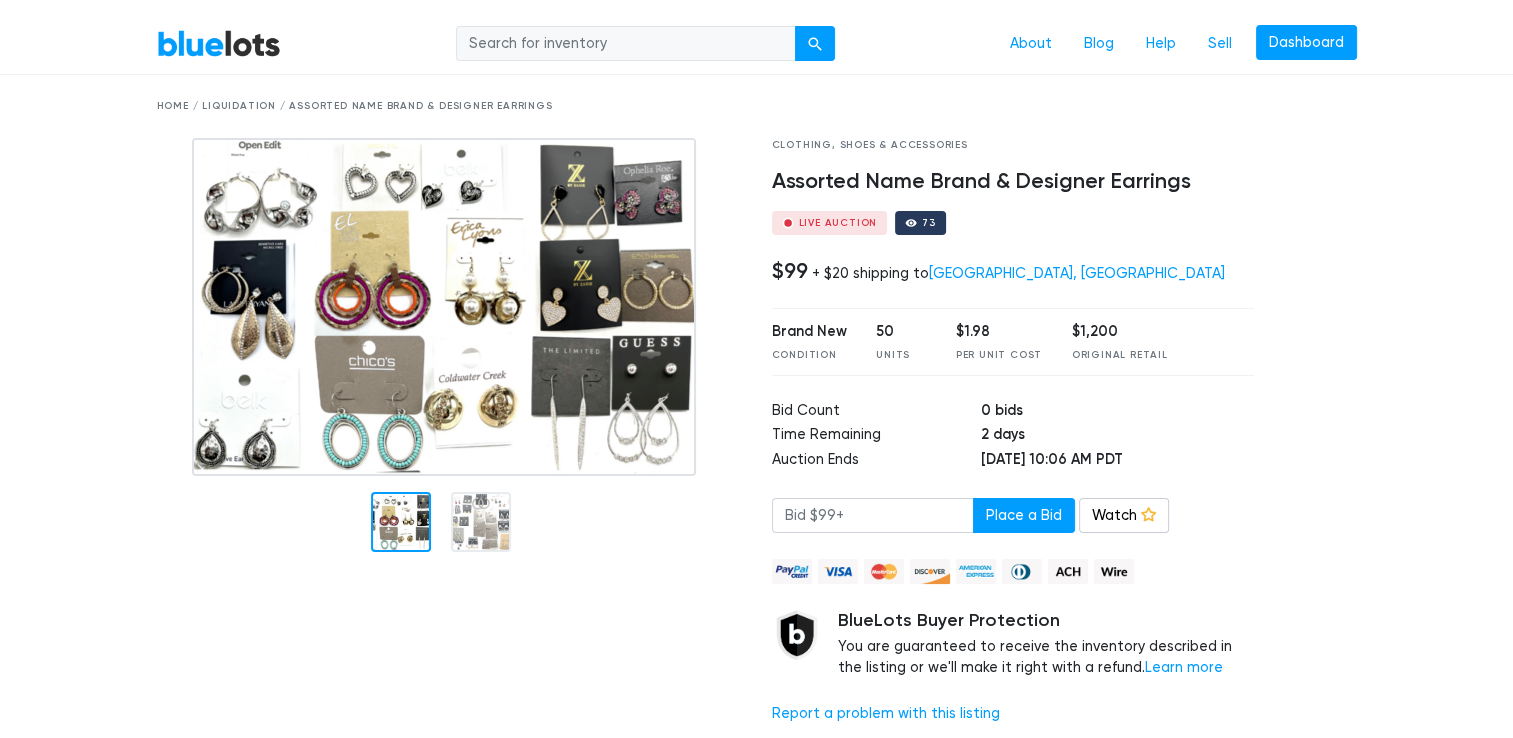 scroll, scrollTop: 42, scrollLeft: 0, axis: vertical 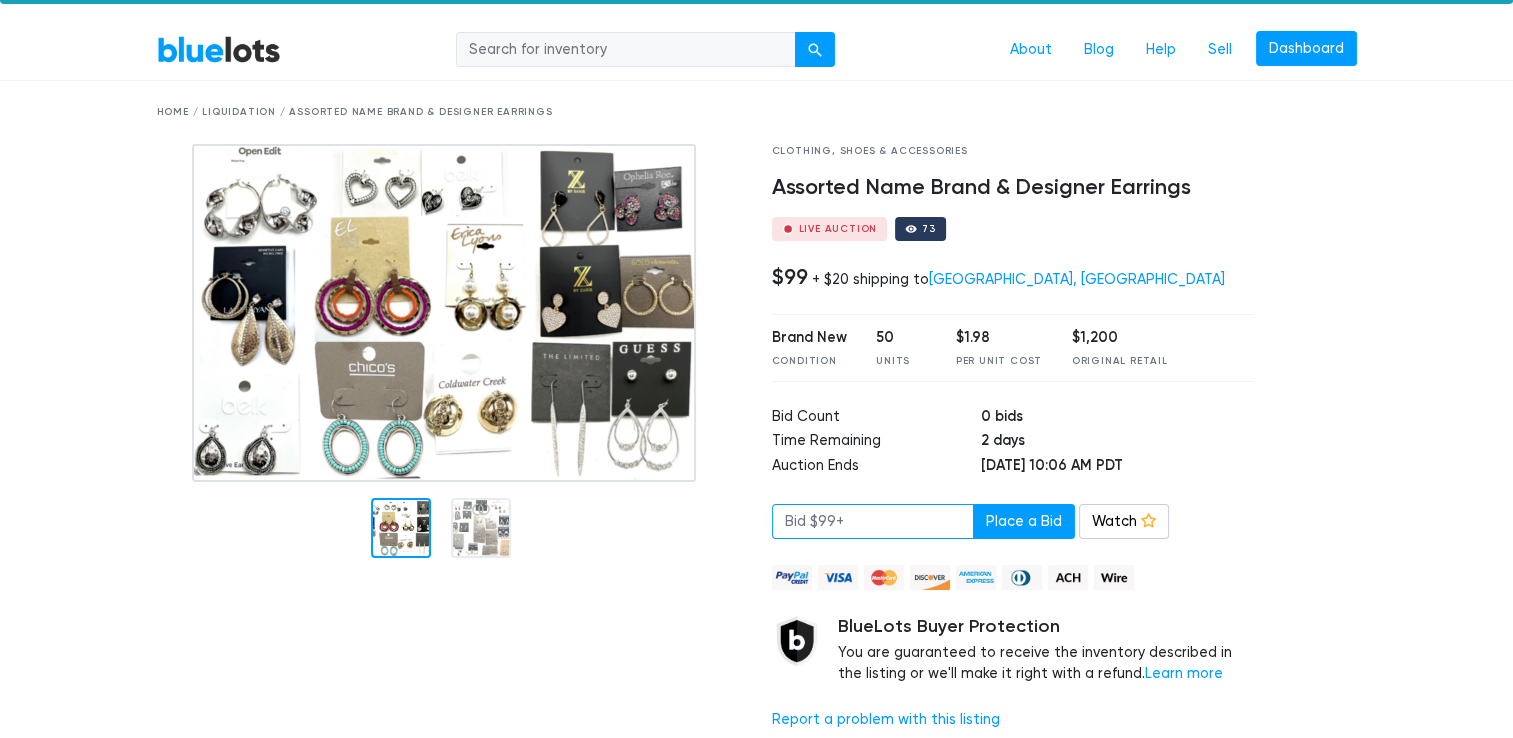 click at bounding box center [873, 522] 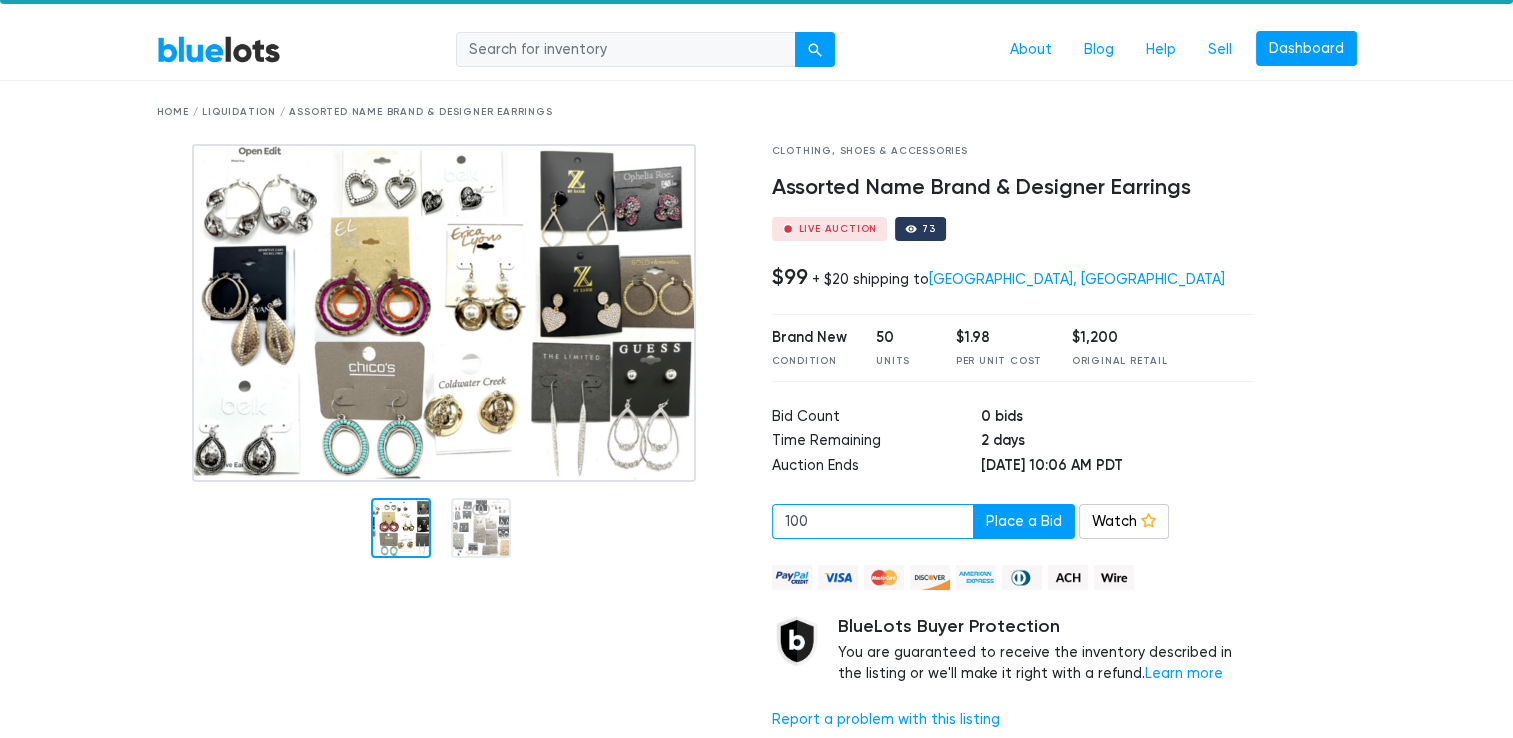 type on "100" 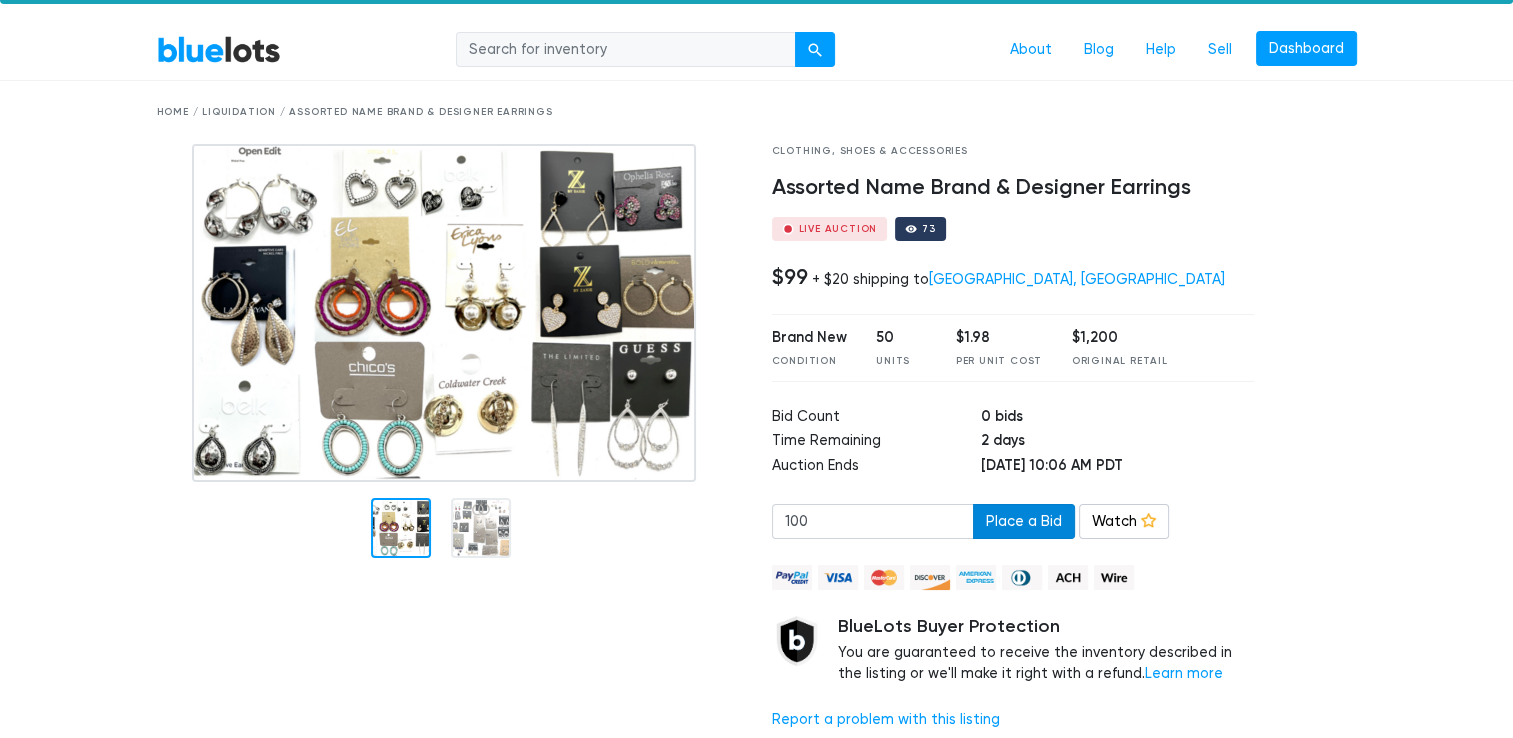 click on "Place a Bid" at bounding box center (1024, 522) 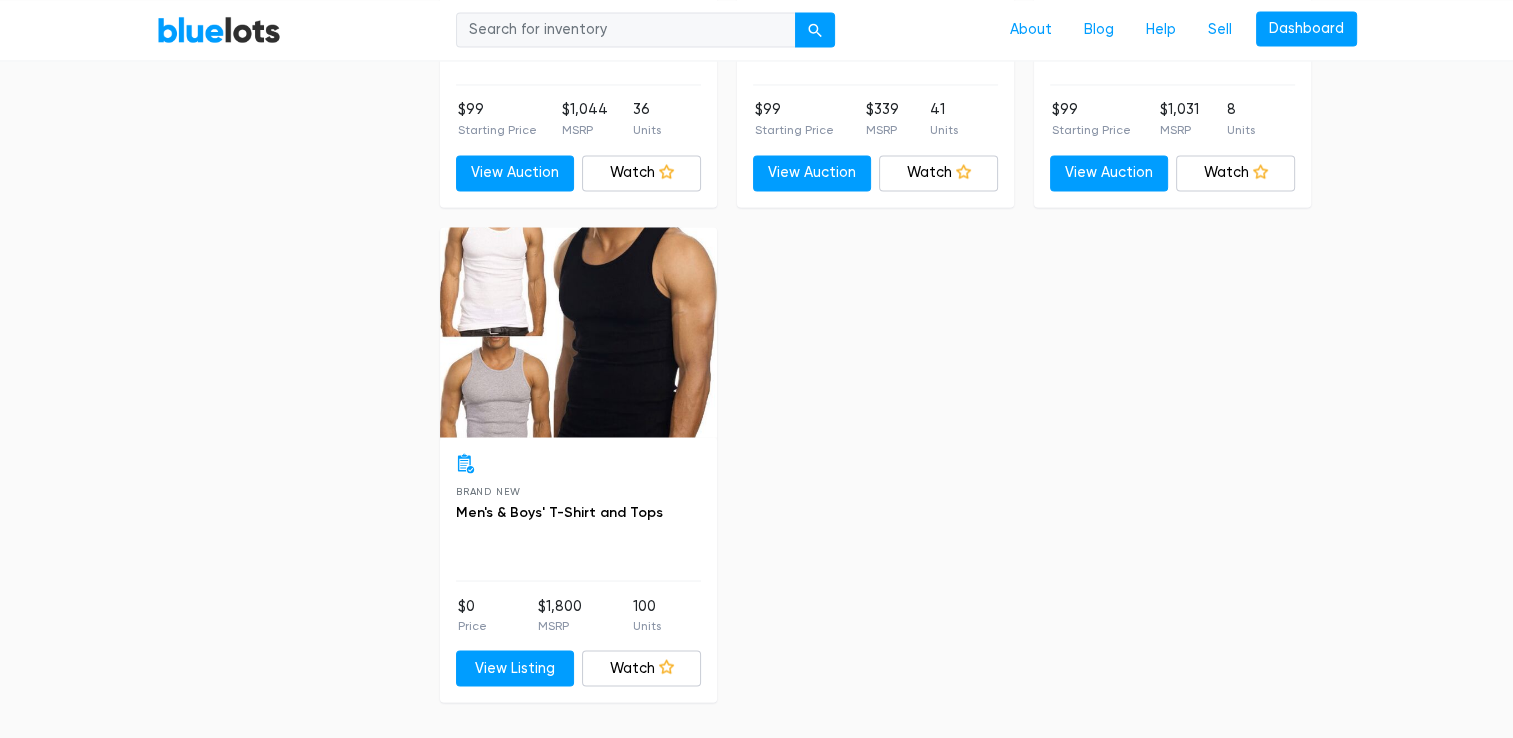 scroll, scrollTop: 3454, scrollLeft: 0, axis: vertical 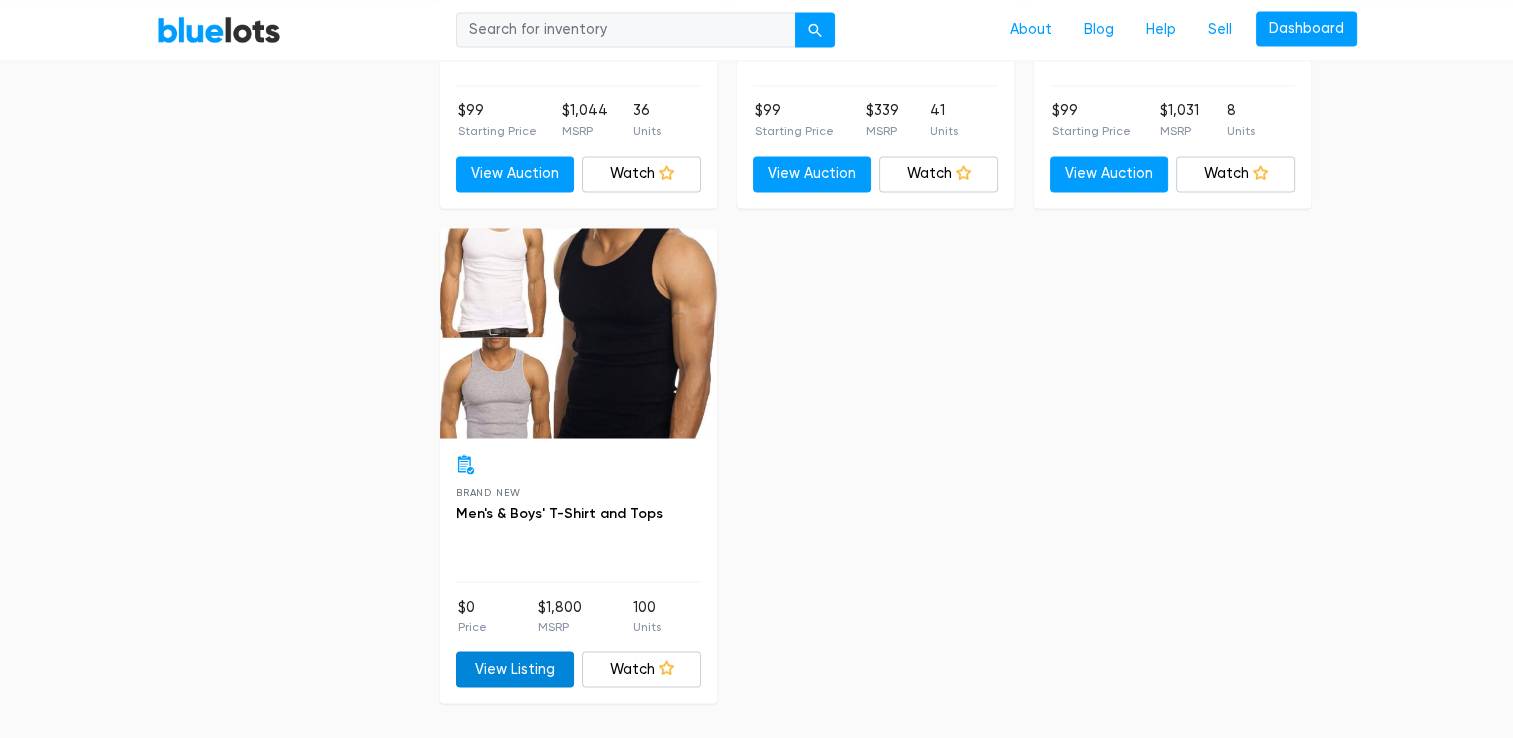 click on "View Listing" at bounding box center (515, 669) 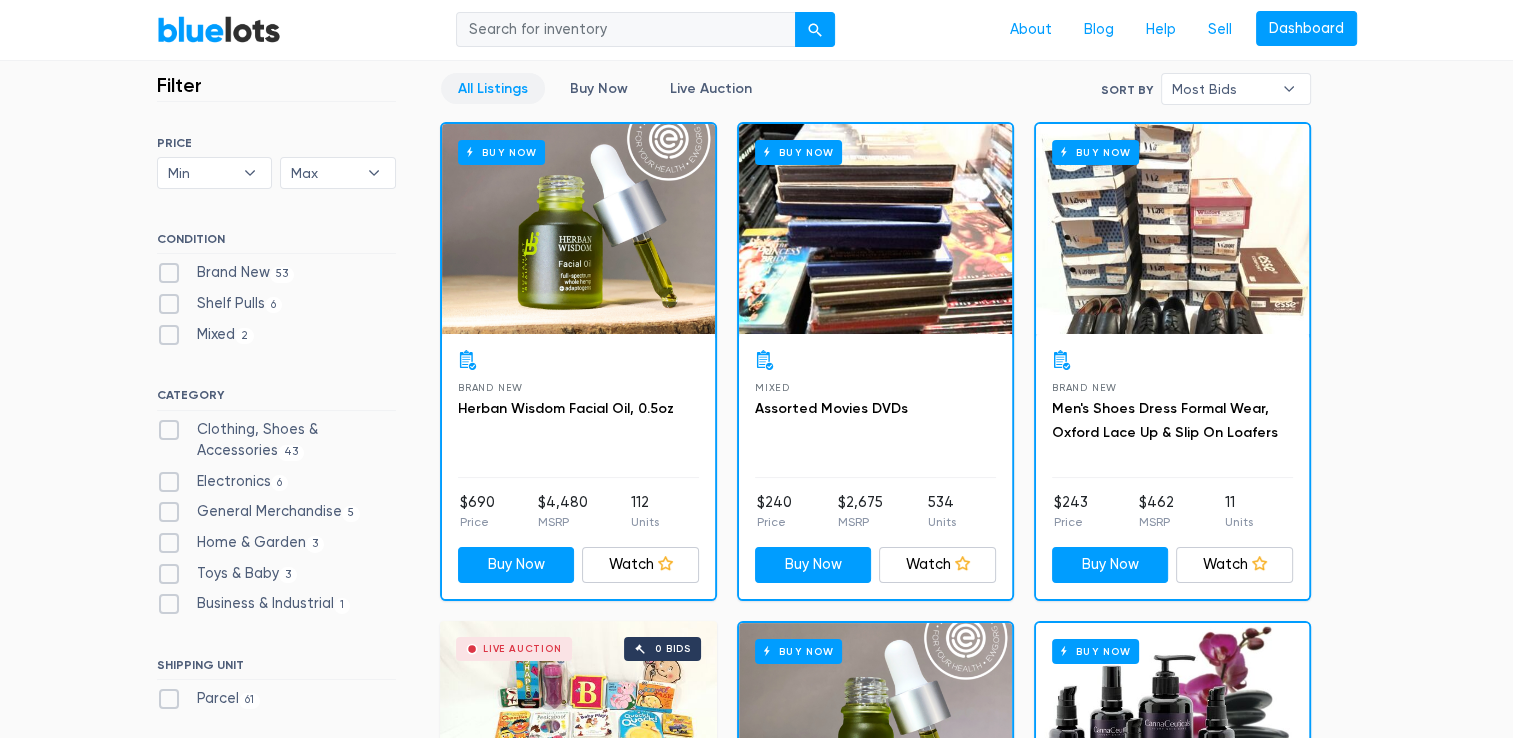 scroll, scrollTop: 0, scrollLeft: 0, axis: both 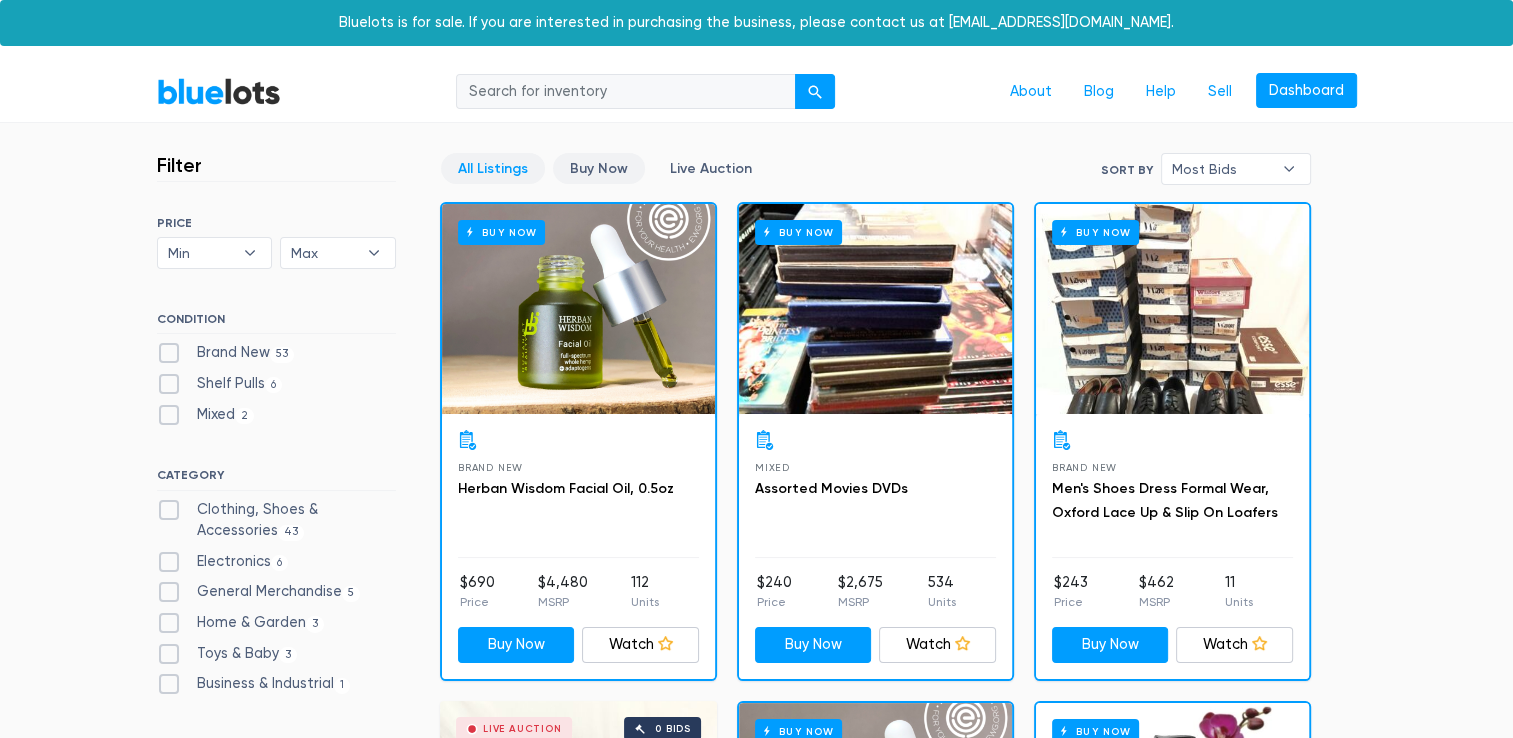 click on "Buy Now" at bounding box center (599, 168) 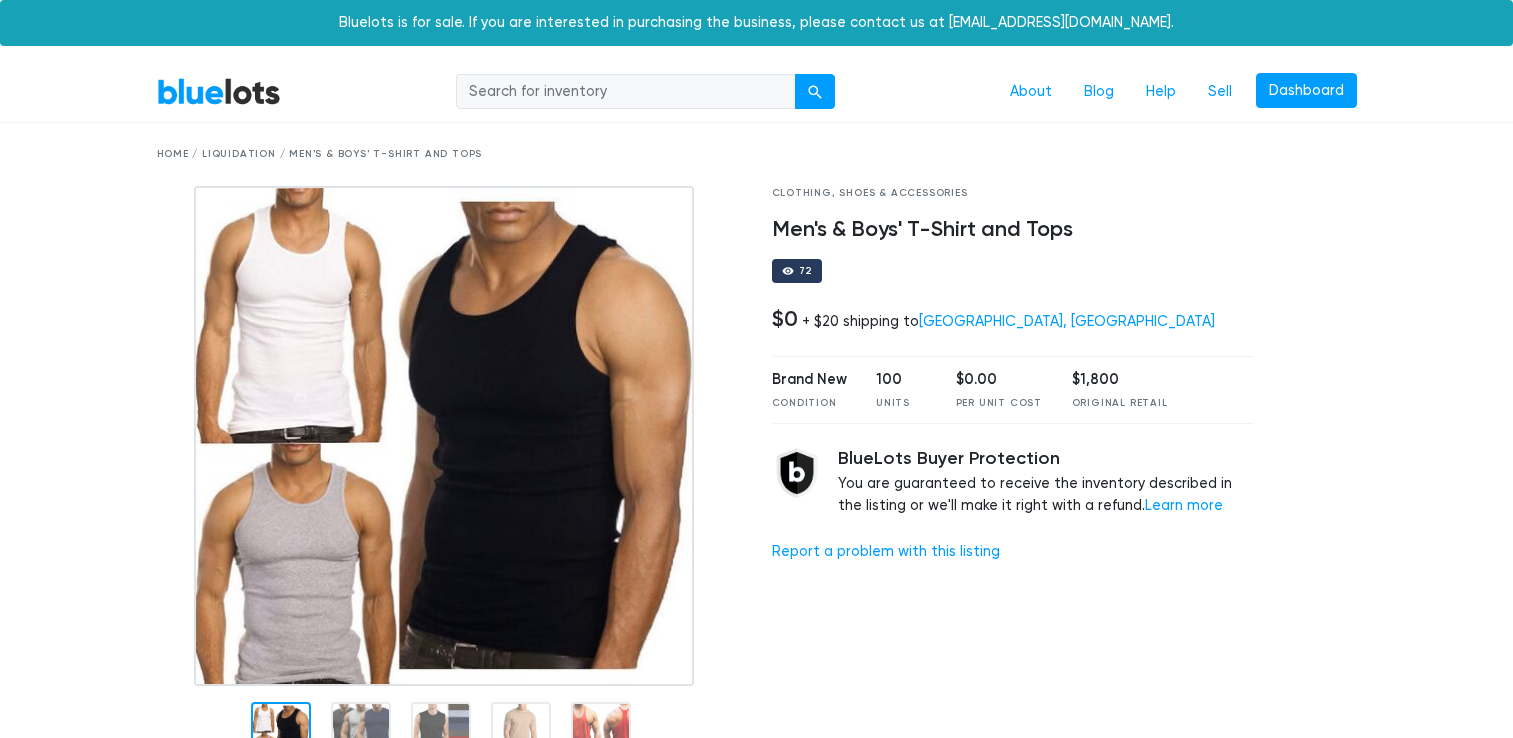 scroll, scrollTop: 0, scrollLeft: 0, axis: both 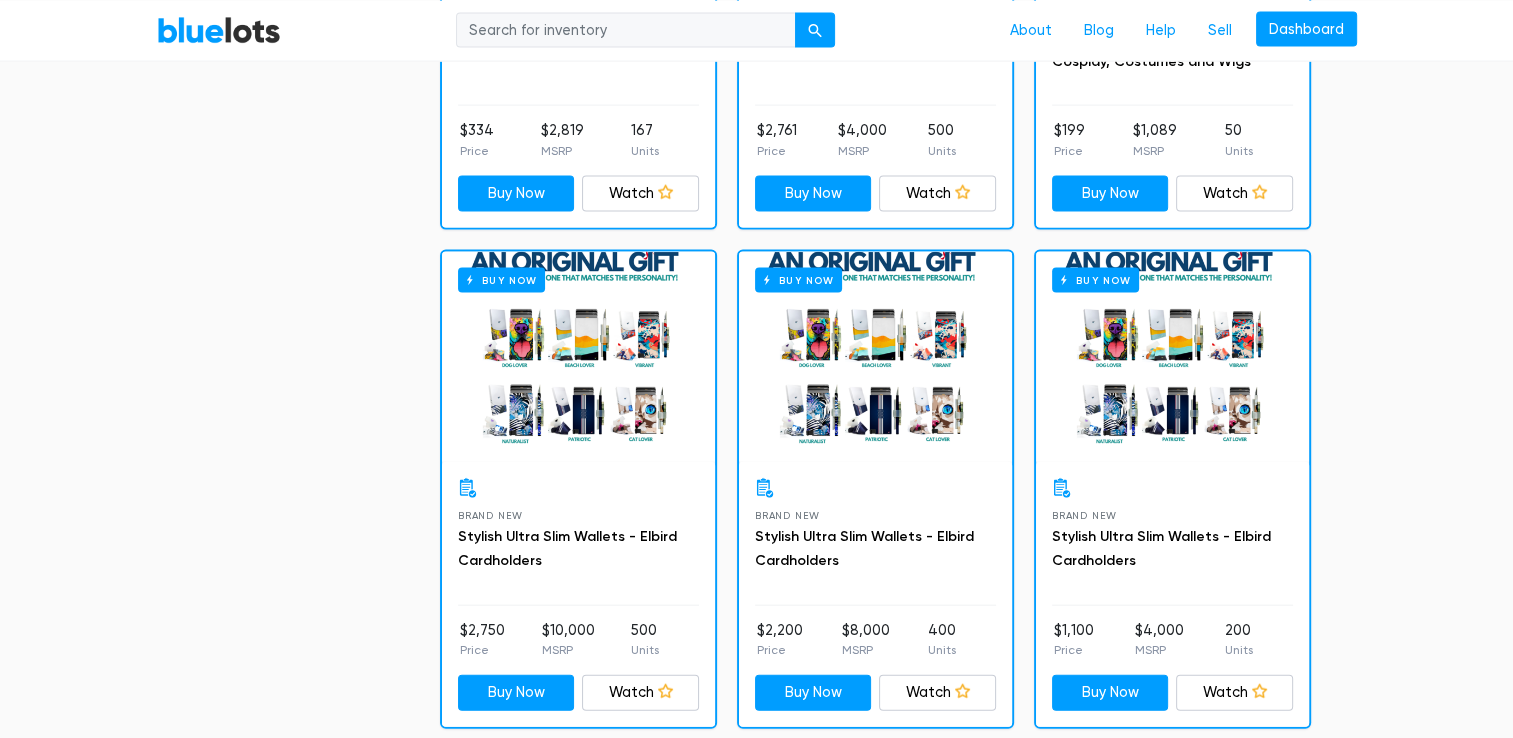 click on "Buy Now" at bounding box center (1172, 357) 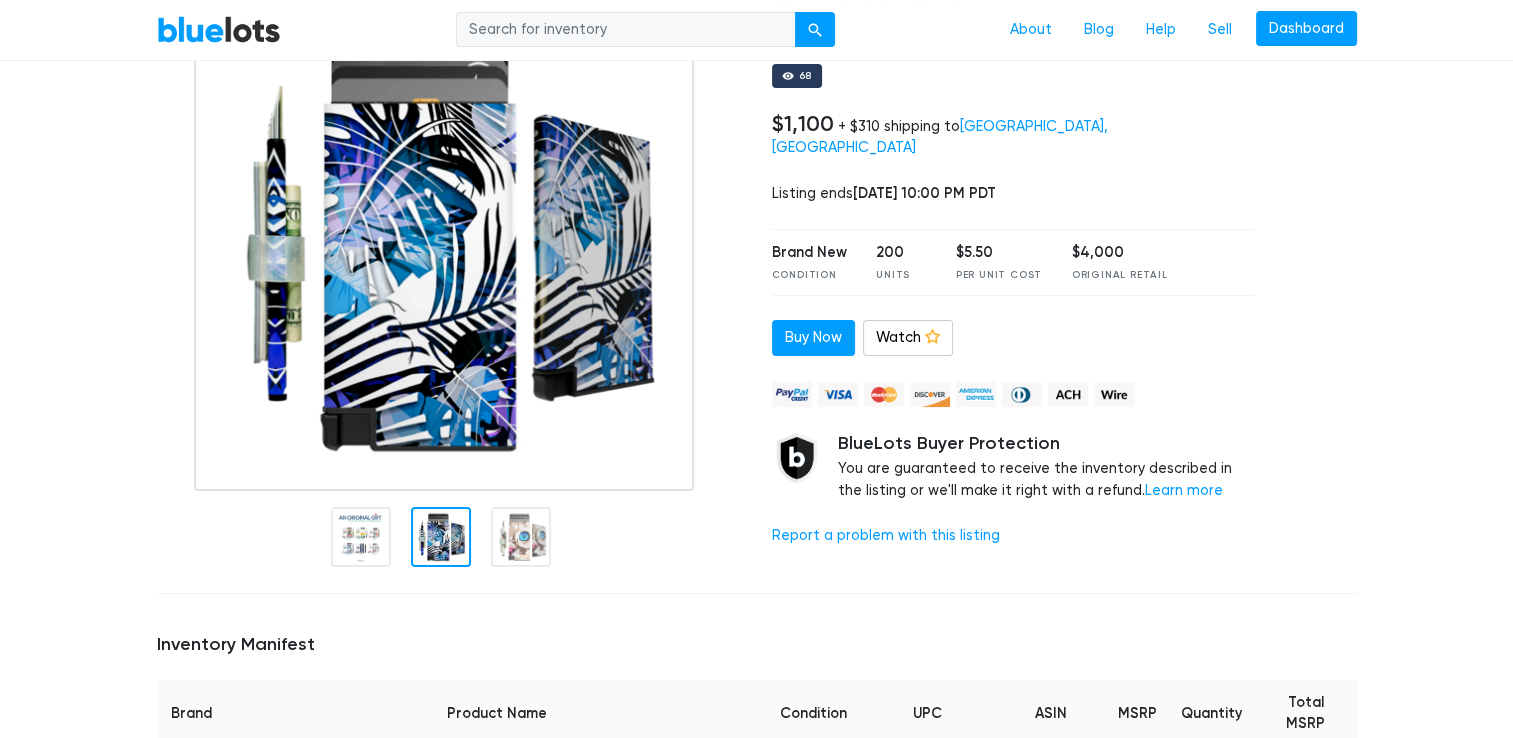 scroll, scrollTop: 194, scrollLeft: 0, axis: vertical 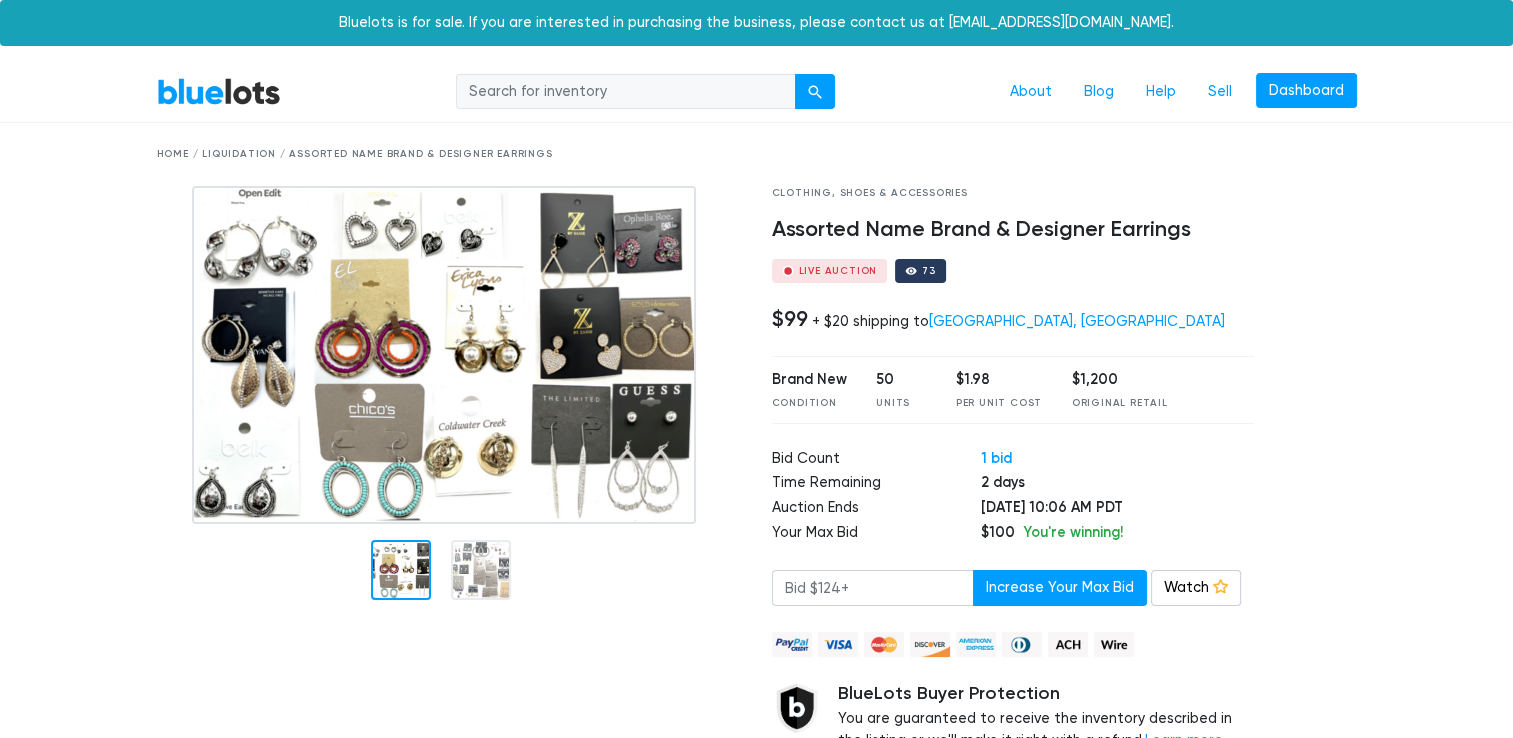 click on "BlueLots" at bounding box center [219, 91] 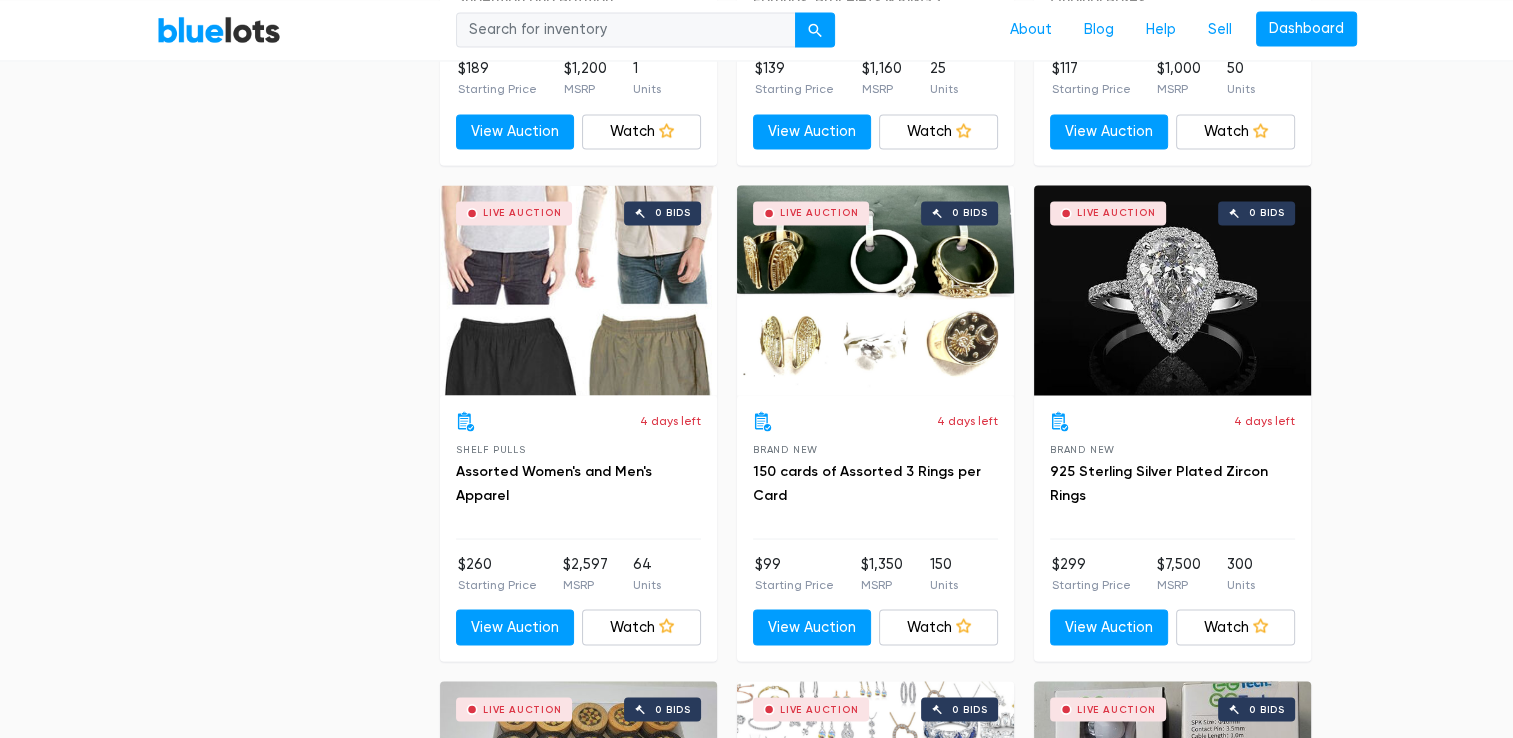 scroll, scrollTop: 3472, scrollLeft: 0, axis: vertical 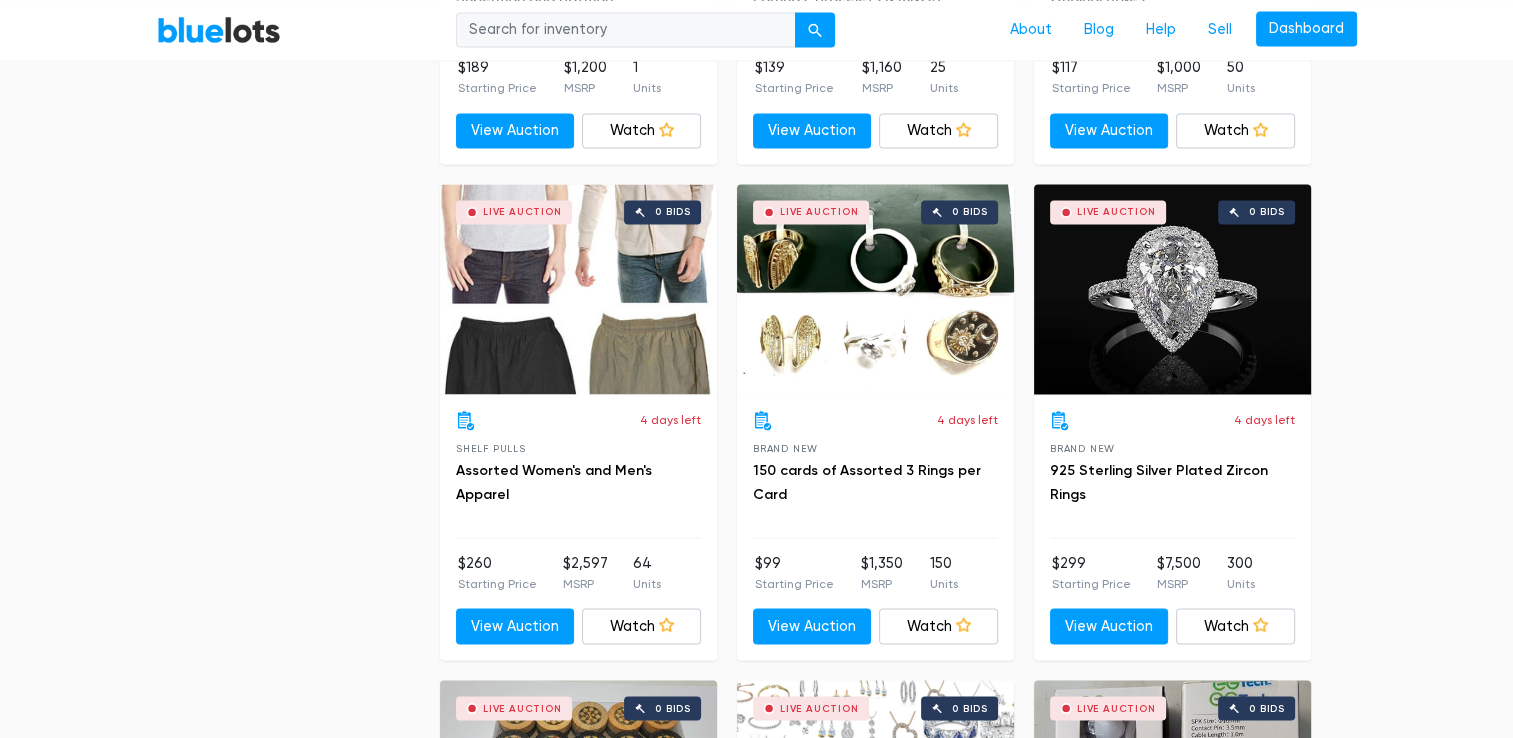 click on "4 days left
Brand New
150 cards of Assorted 3 Rings per Card" at bounding box center (875, 474) 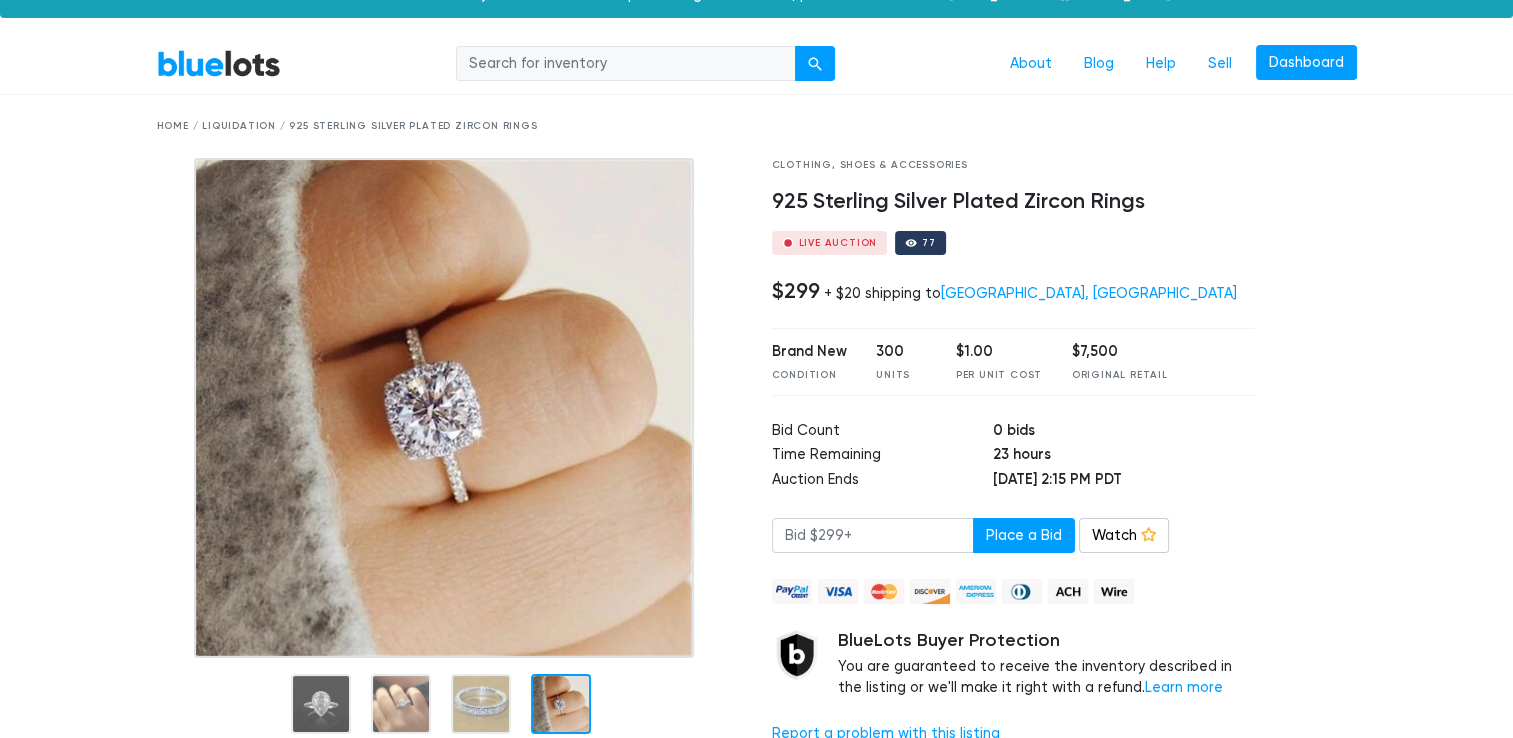 scroll, scrollTop: 28, scrollLeft: 0, axis: vertical 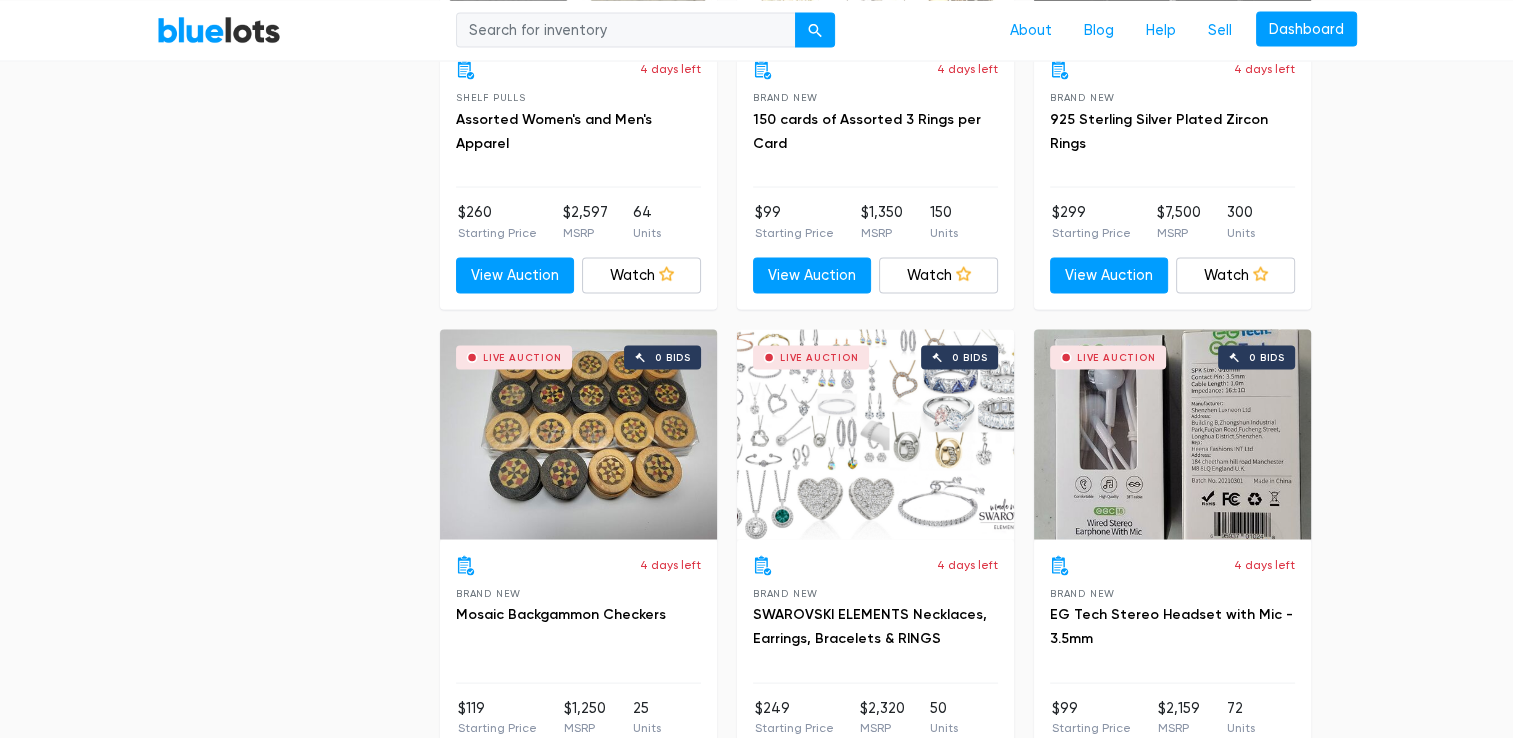 click on "Live Auction
0 bids" at bounding box center (578, 435) 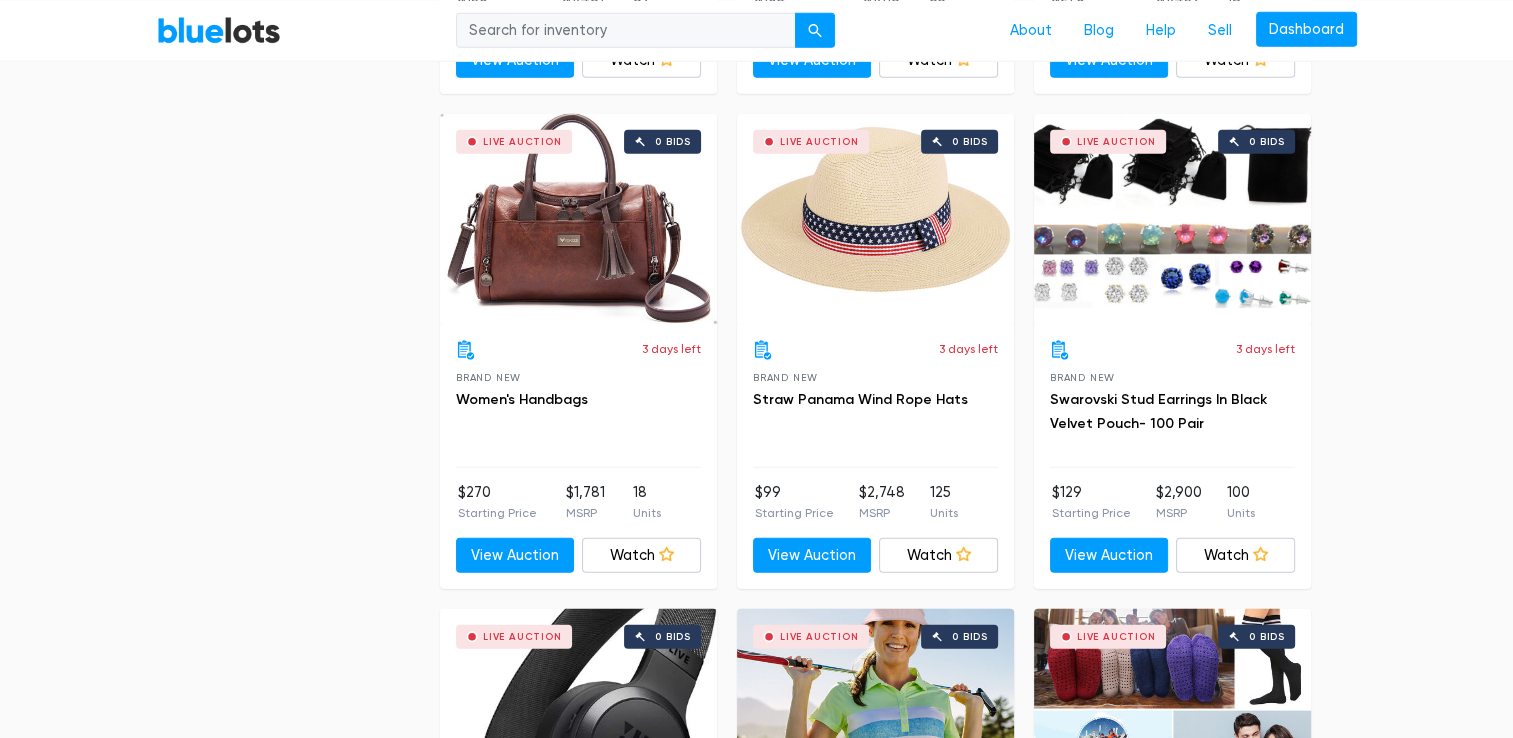 scroll, scrollTop: 4866, scrollLeft: 0, axis: vertical 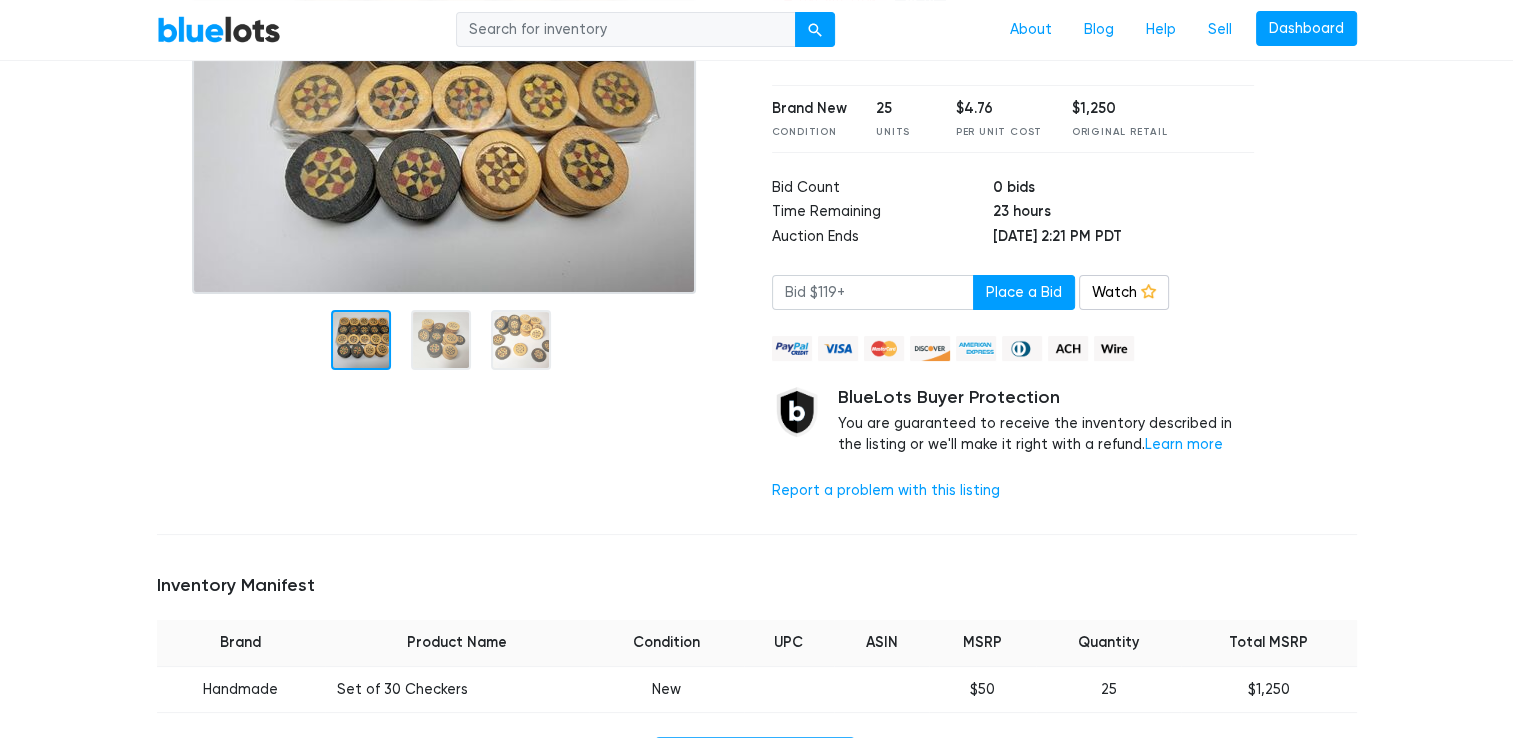 click at bounding box center (441, 340) 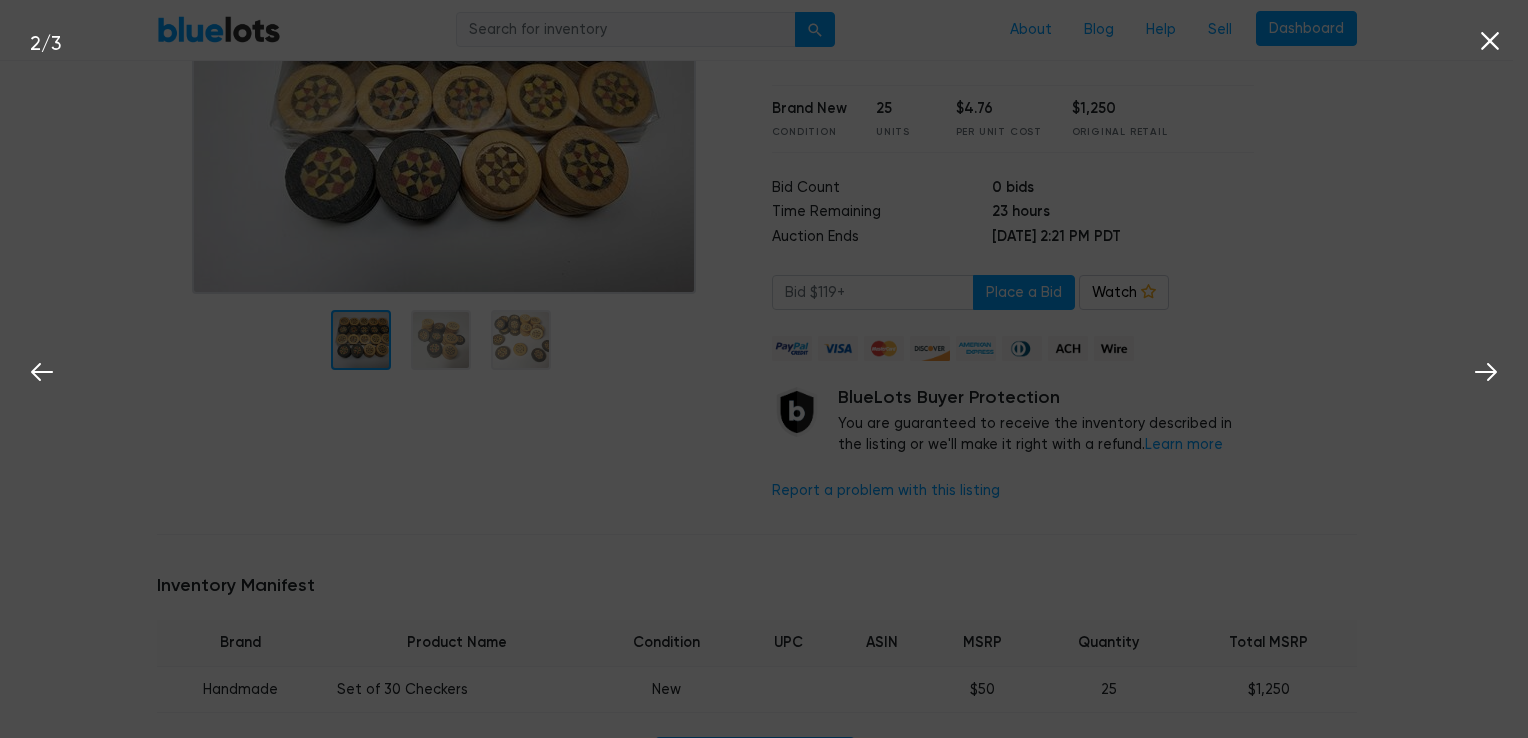 click 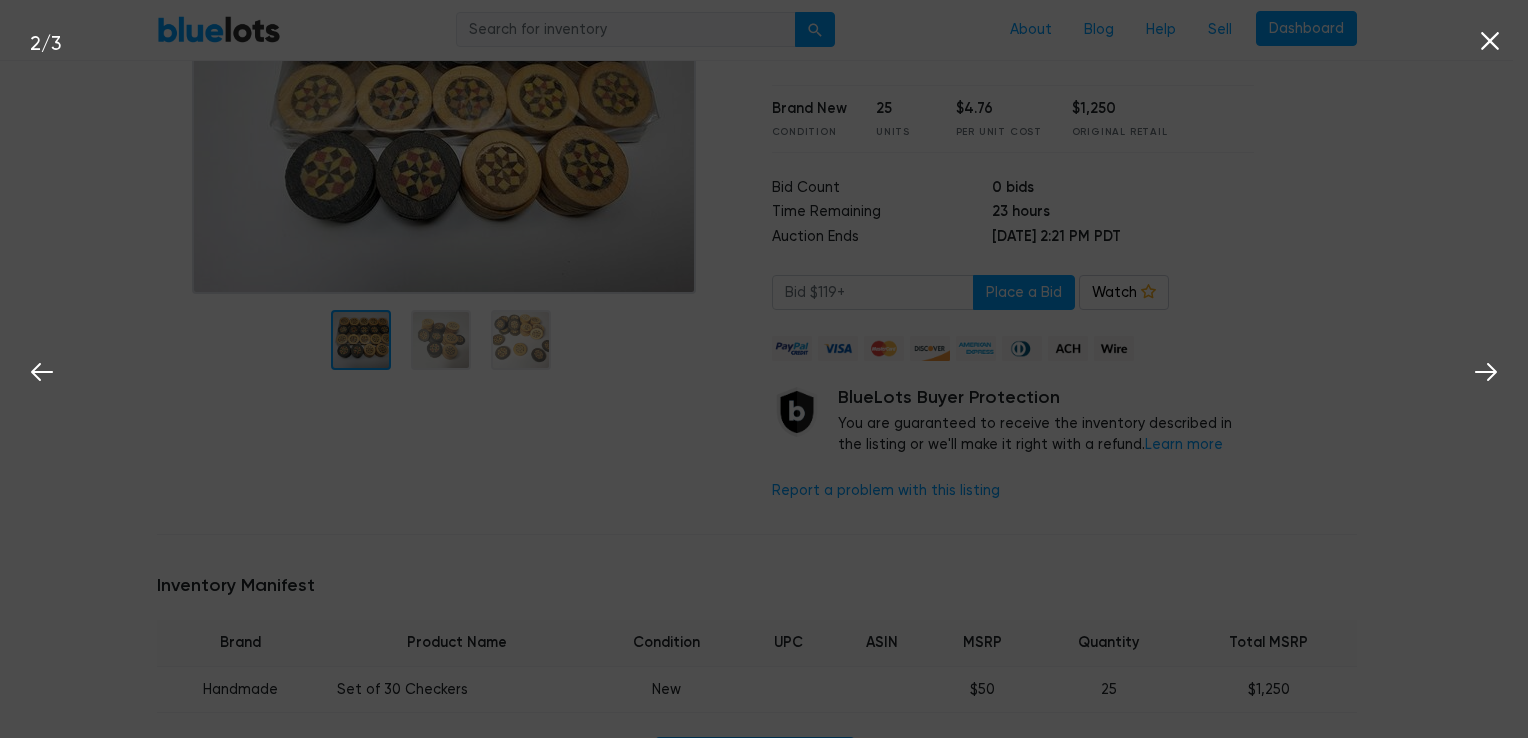 click on "2 / 3" at bounding box center [764, 369] 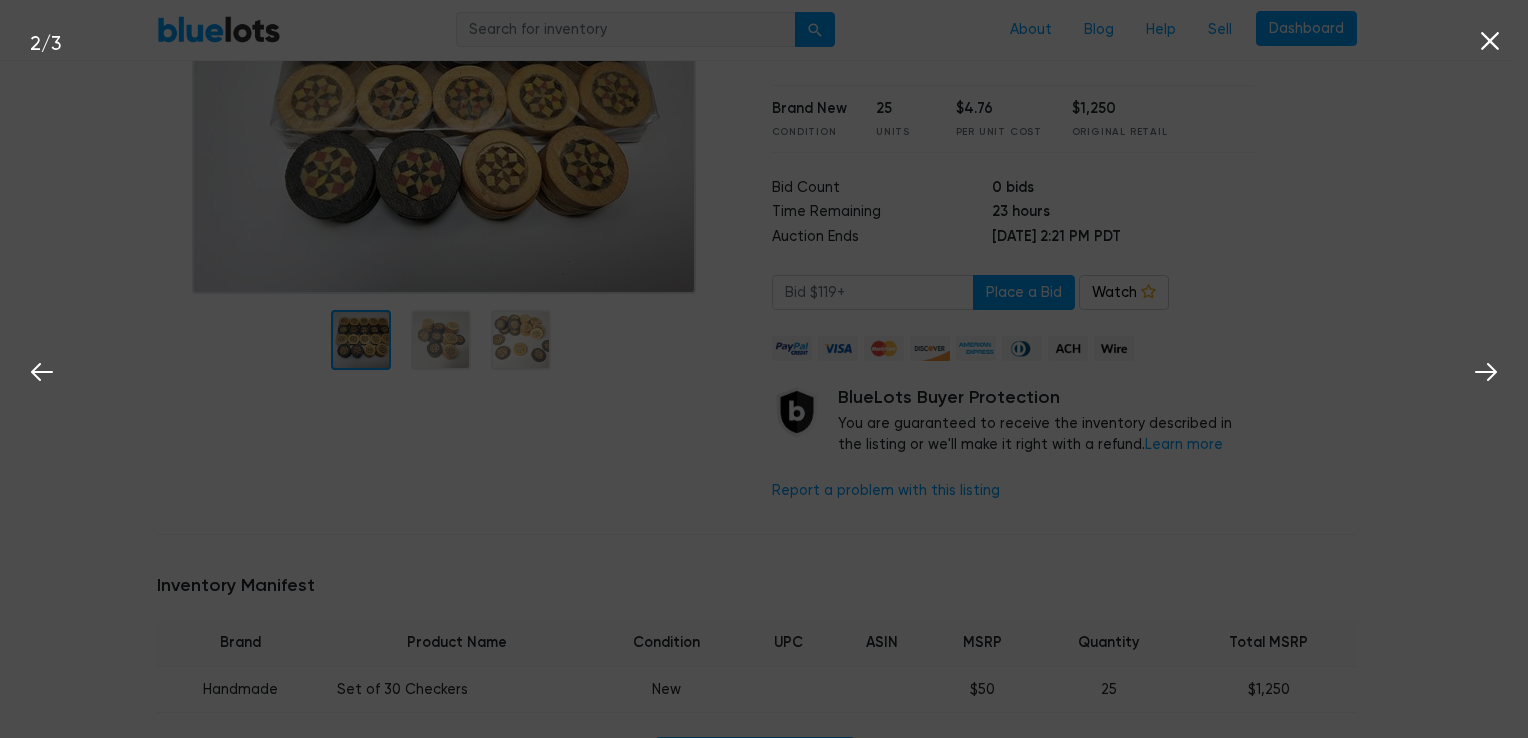 drag, startPoint x: 1496, startPoint y: 44, endPoint x: 516, endPoint y: 418, distance: 1048.9404 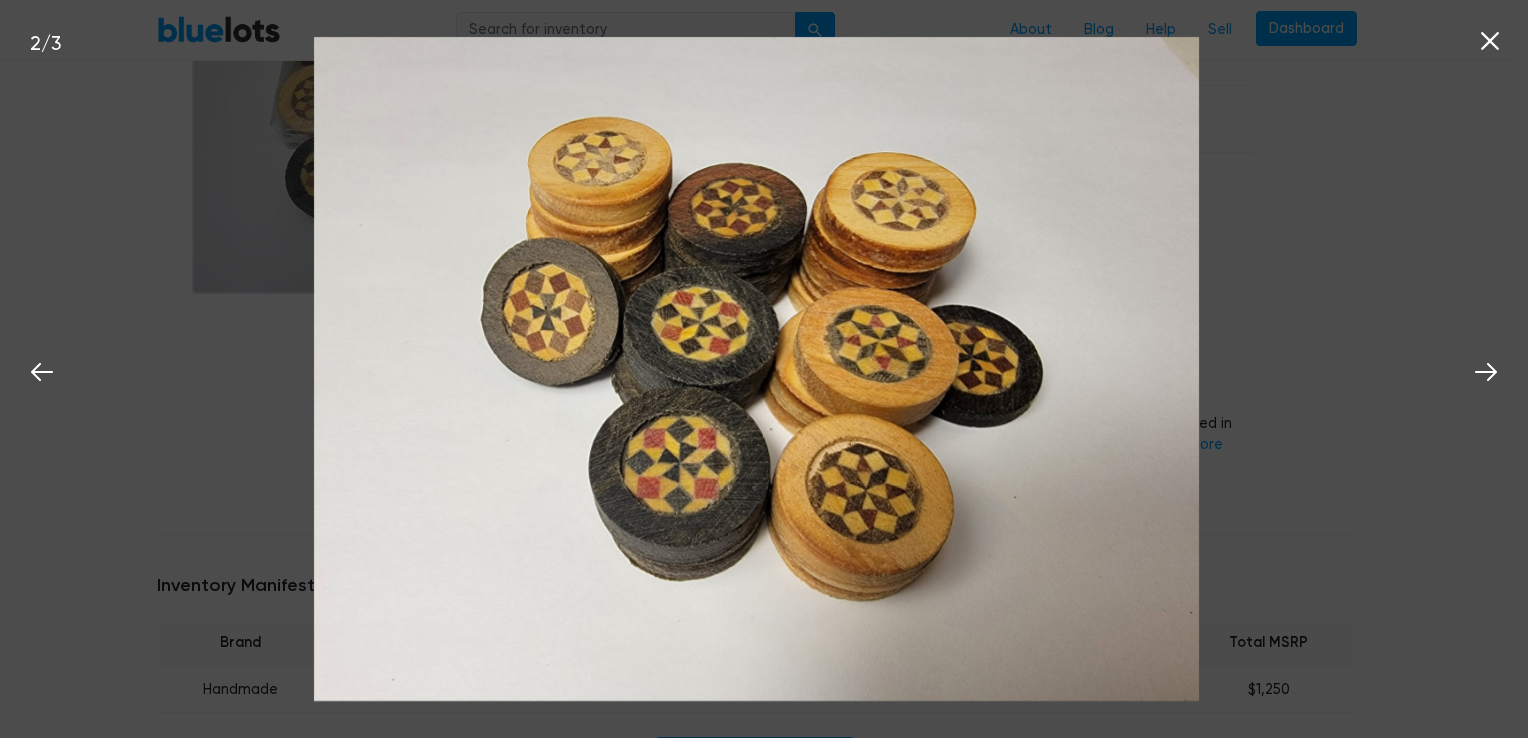 click 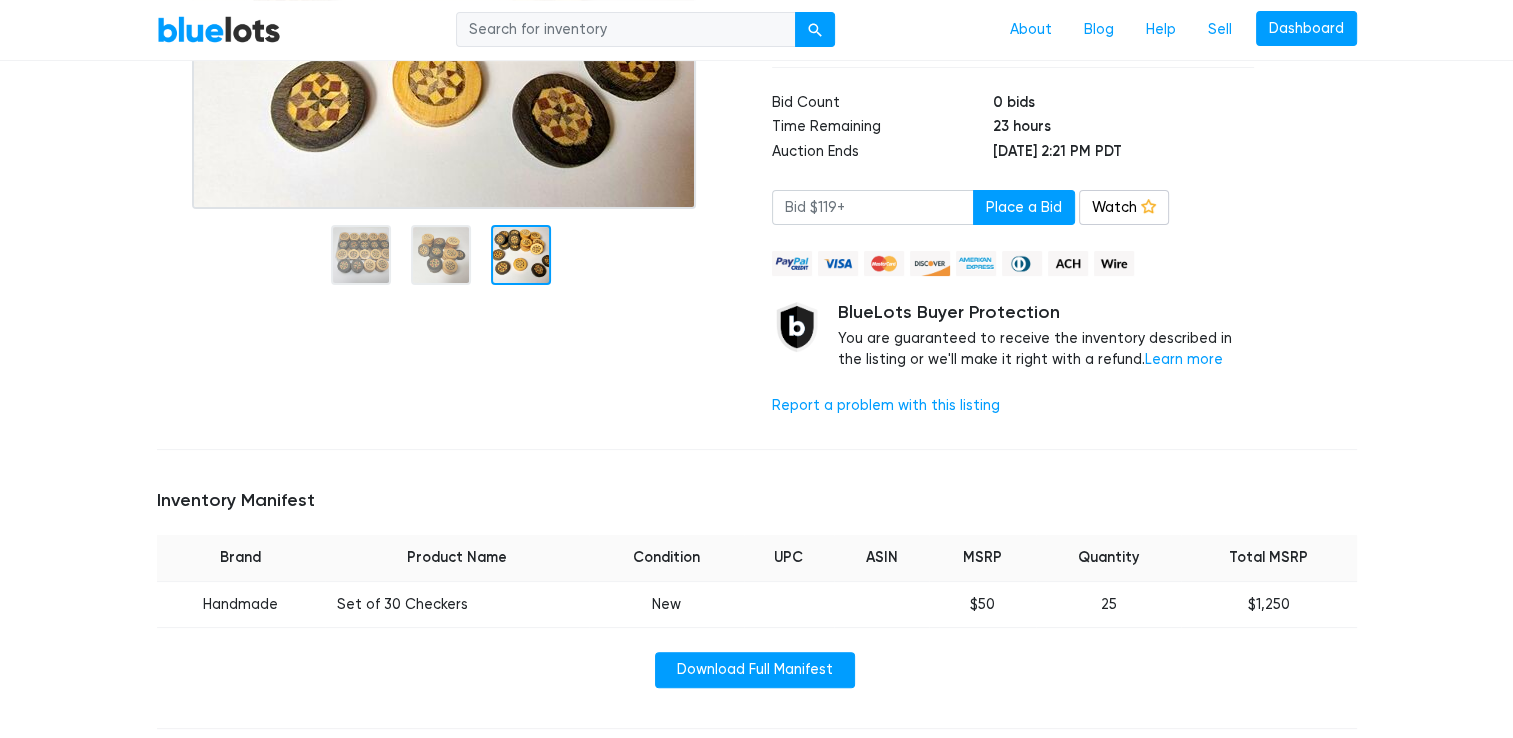 scroll, scrollTop: 0, scrollLeft: 0, axis: both 